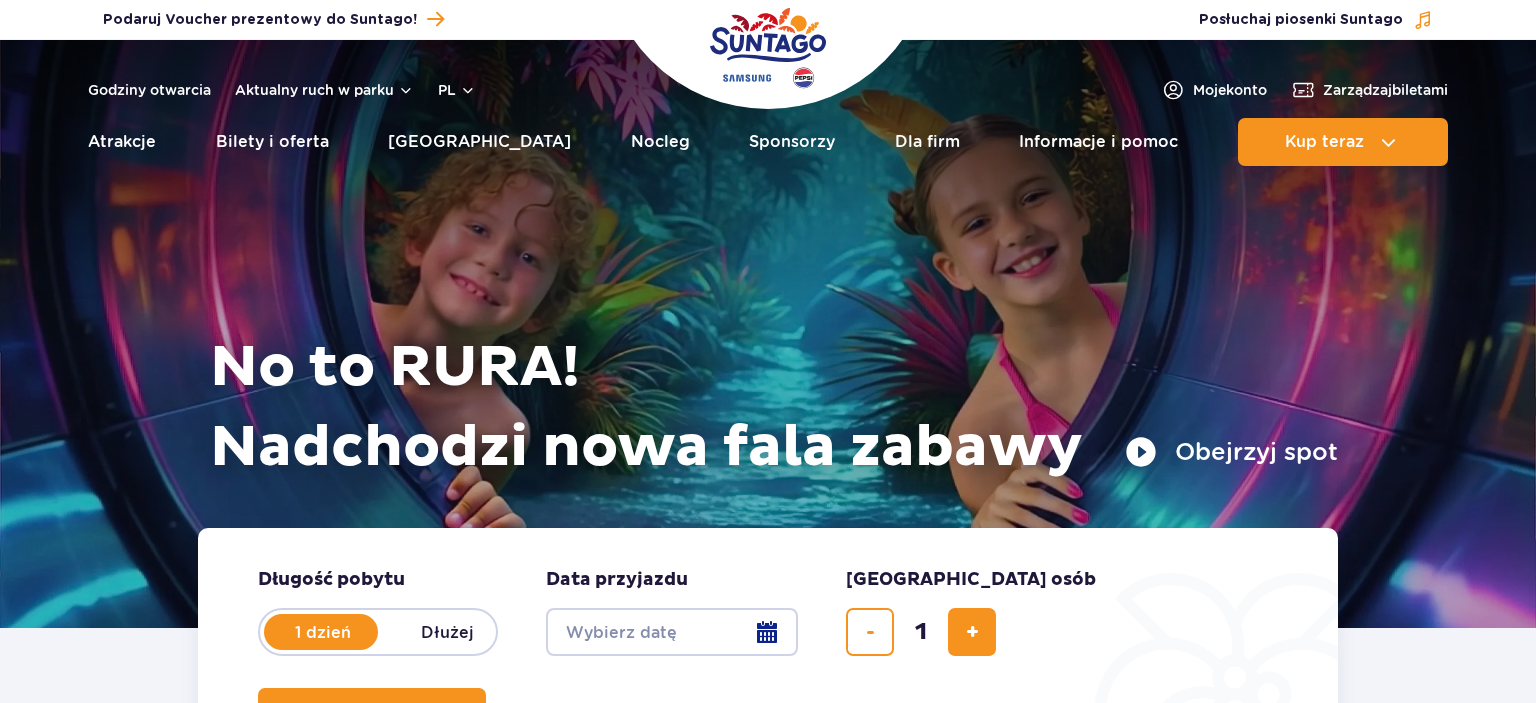 scroll, scrollTop: 0, scrollLeft: 0, axis: both 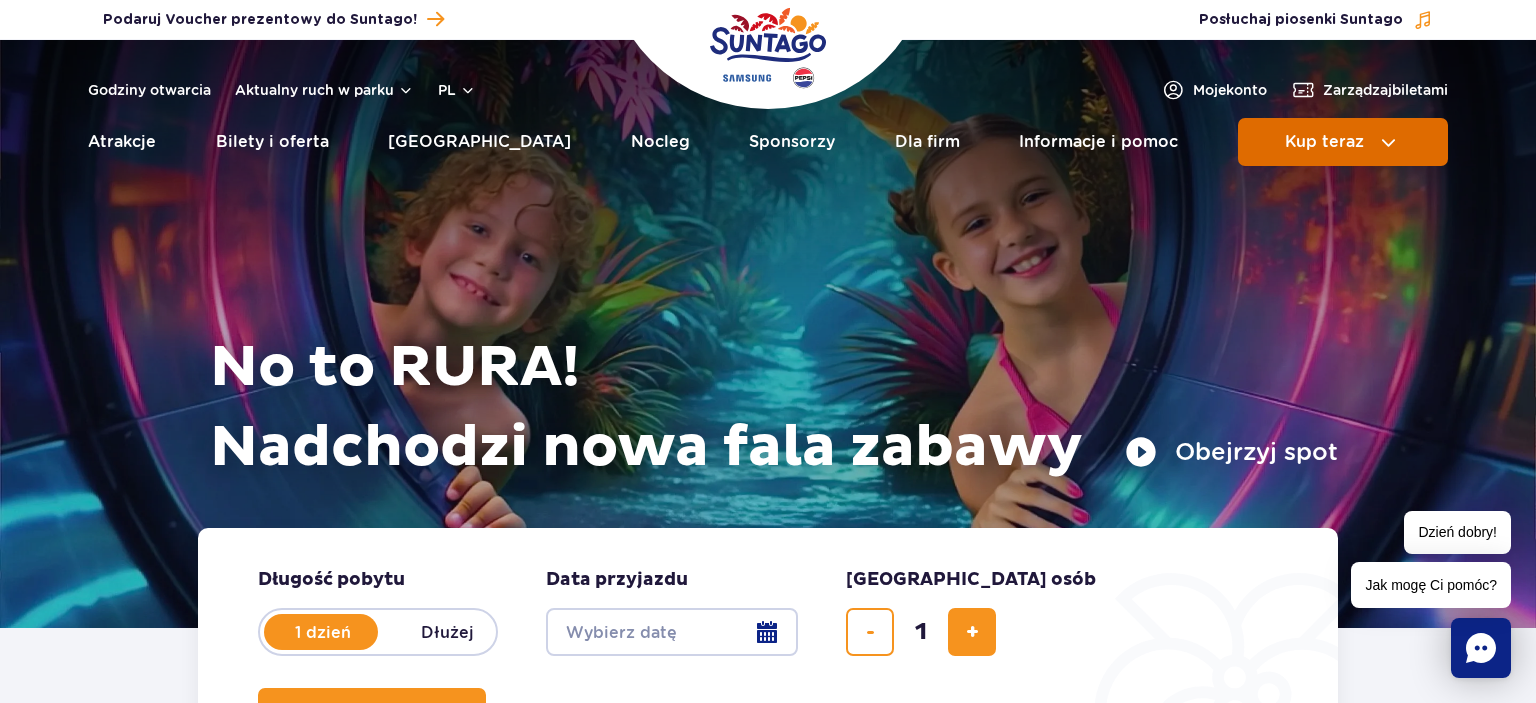click on "Kup teraz" at bounding box center [1343, 142] 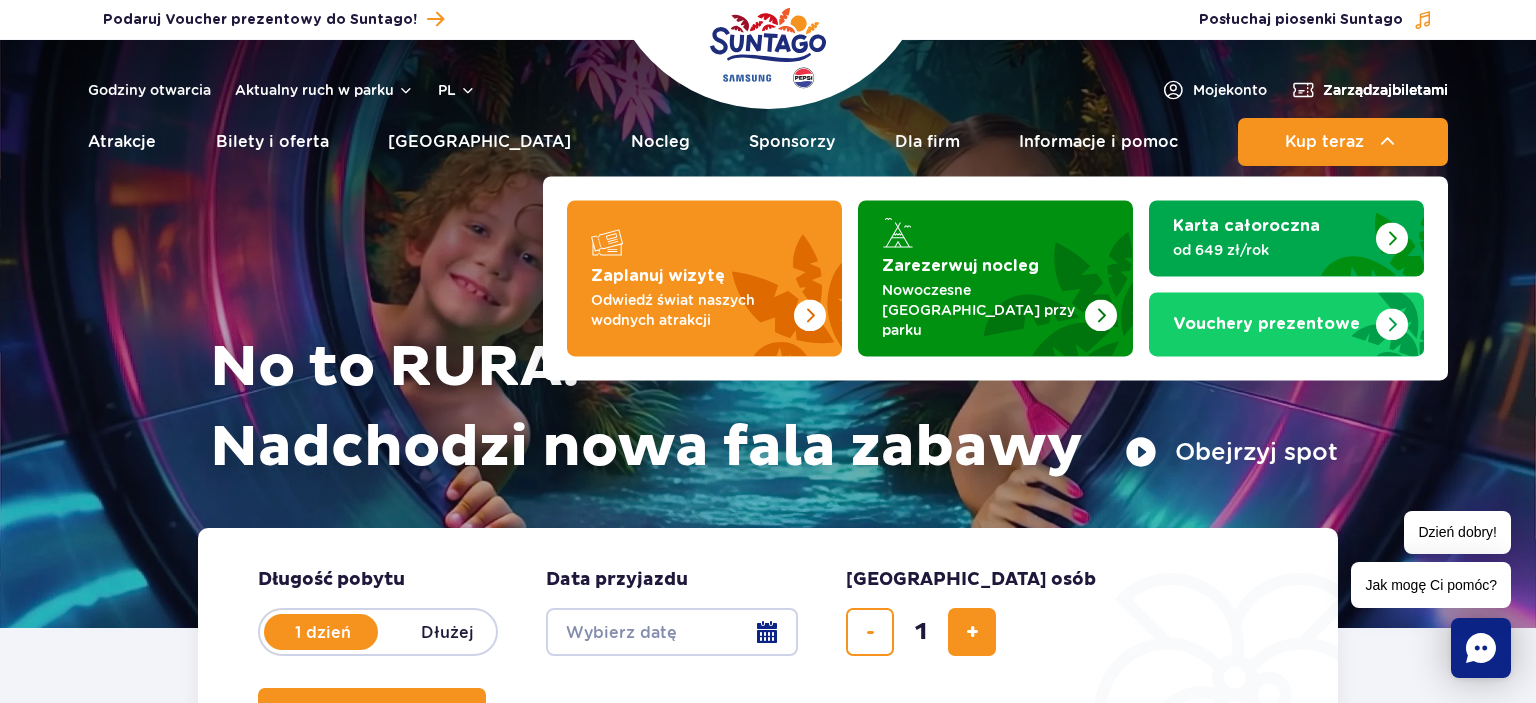 click on "Zarządzaj  biletami" at bounding box center [1385, 90] 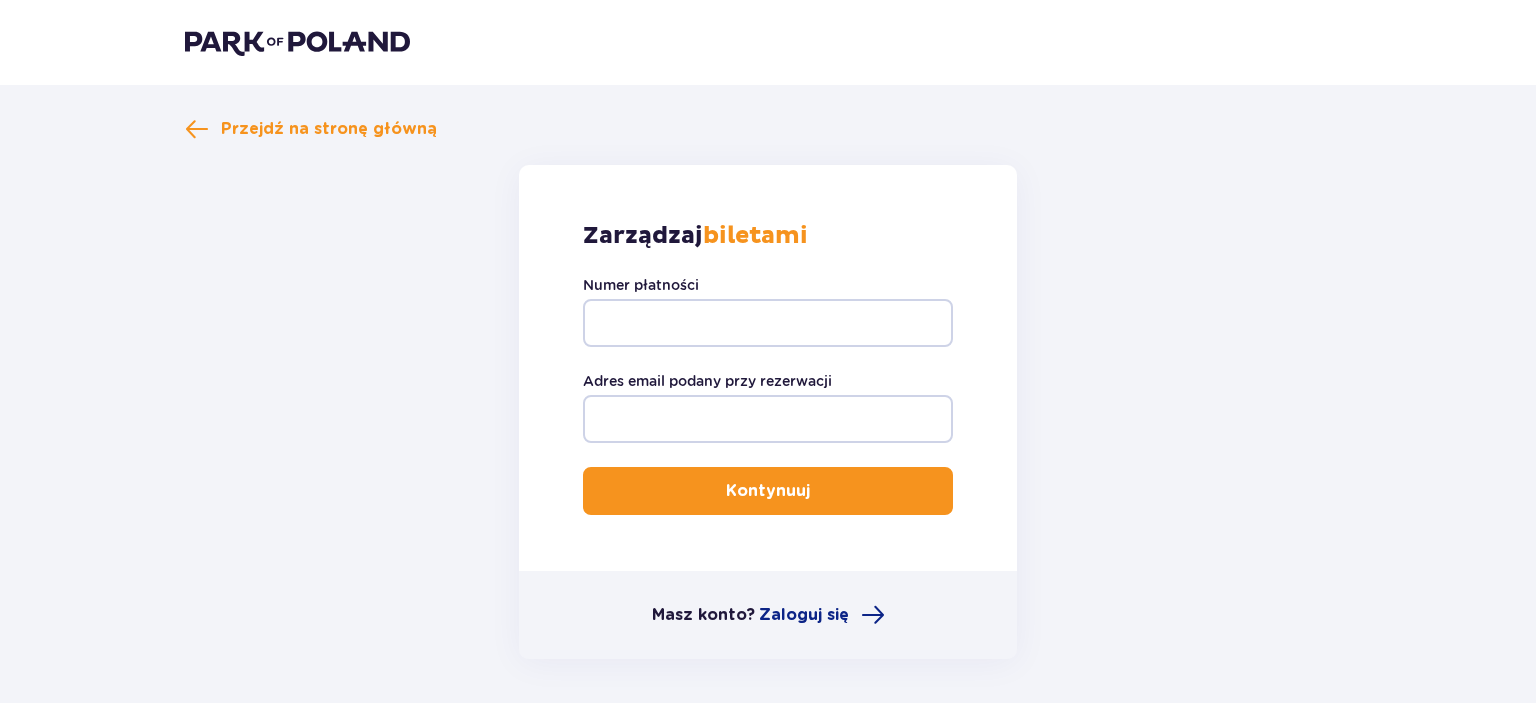 scroll, scrollTop: 0, scrollLeft: 0, axis: both 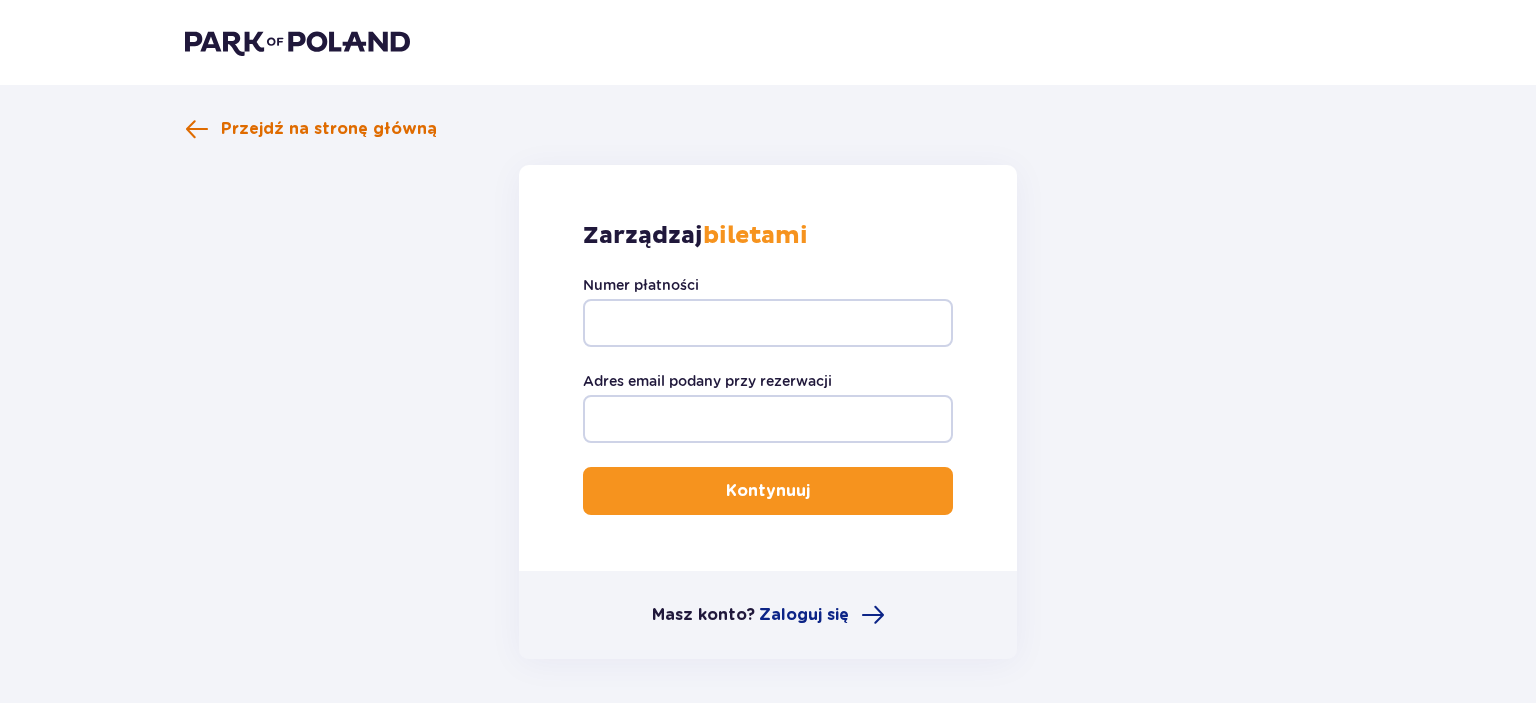click on "Przejdź na stronę główną" at bounding box center [329, 129] 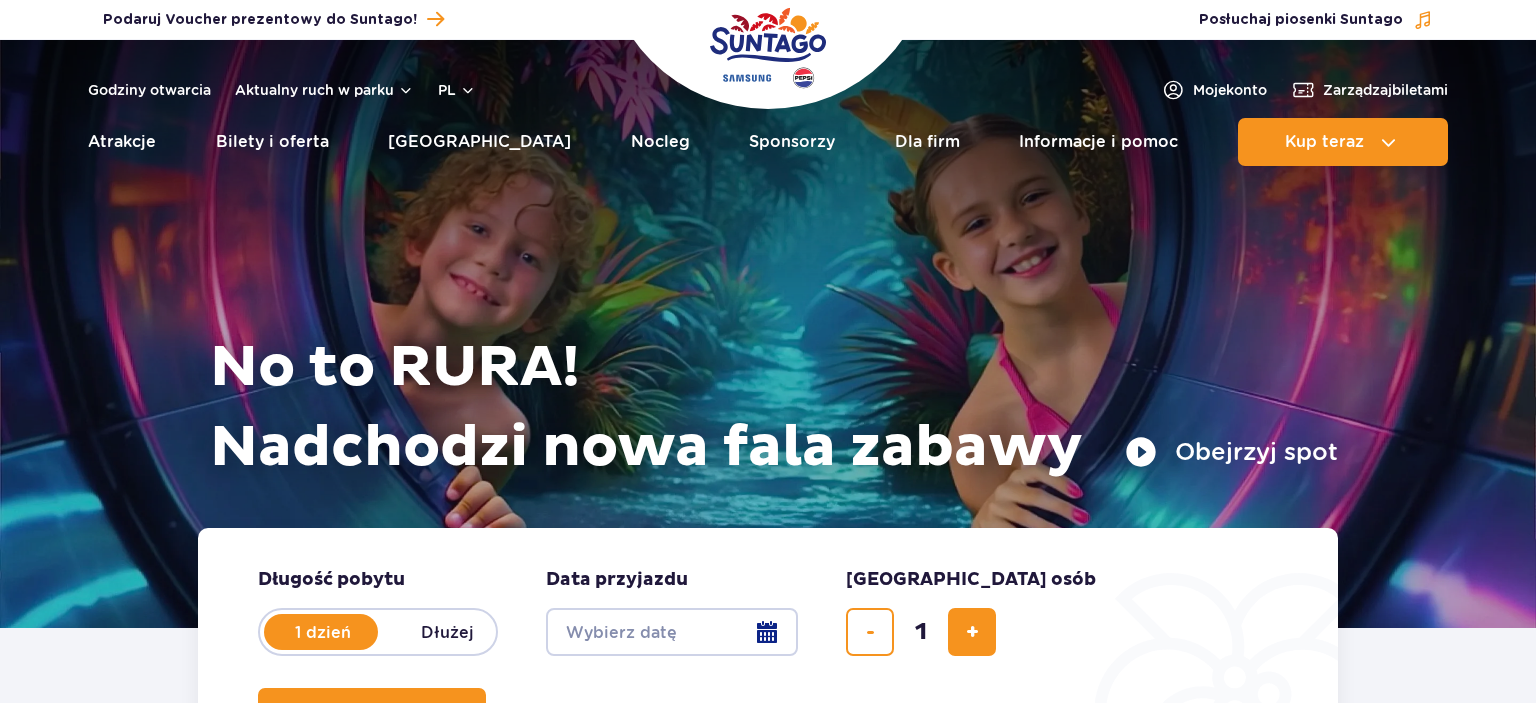 scroll, scrollTop: 0, scrollLeft: 0, axis: both 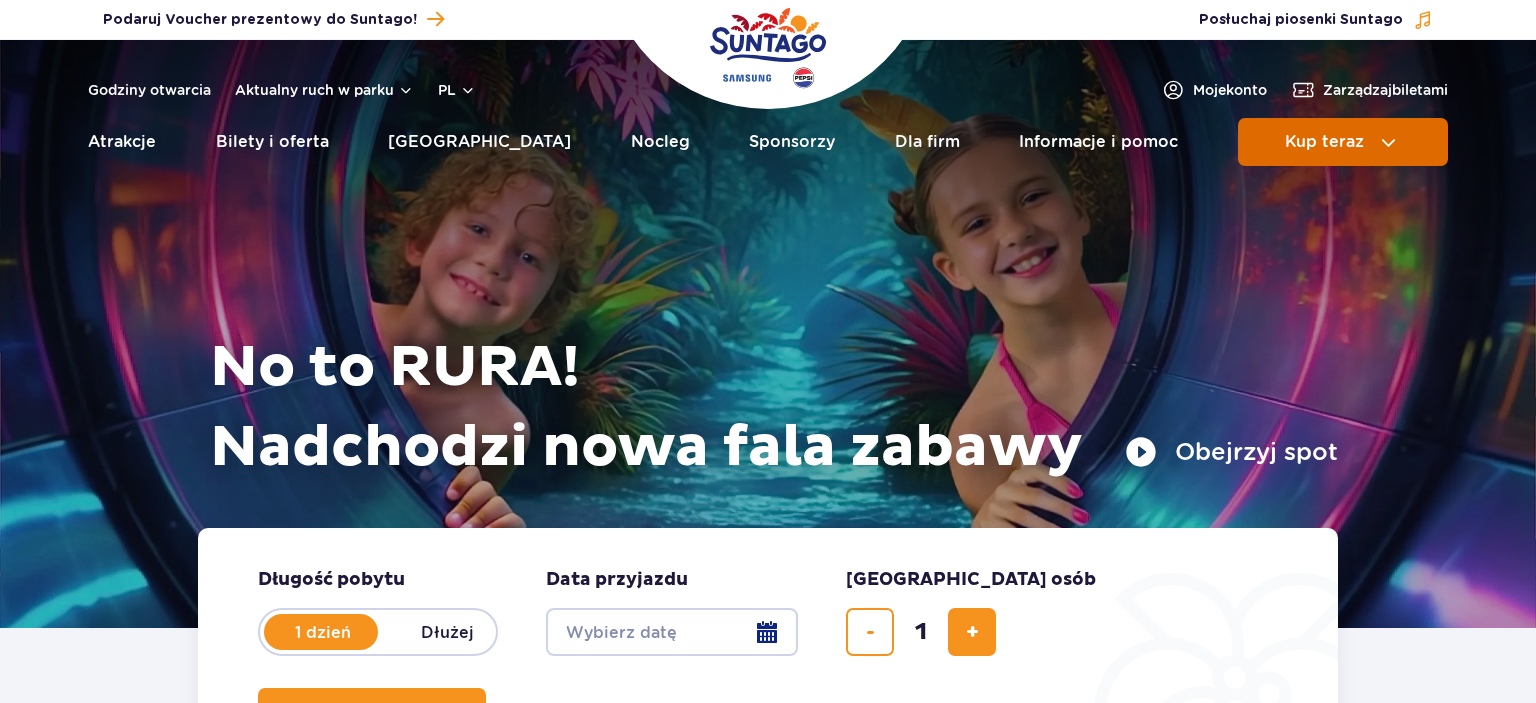click on "Kup teraz" at bounding box center (1343, 142) 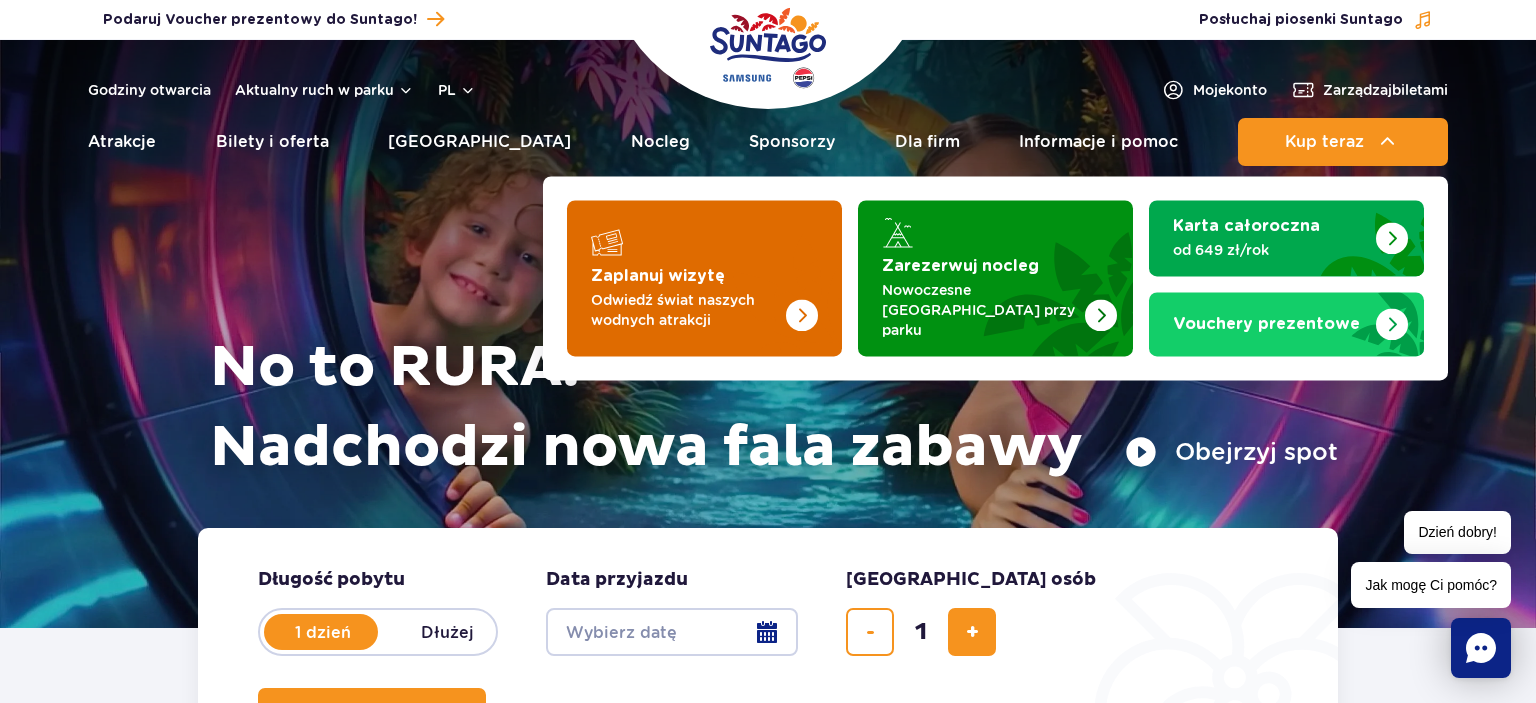 click at bounding box center [704, 278] 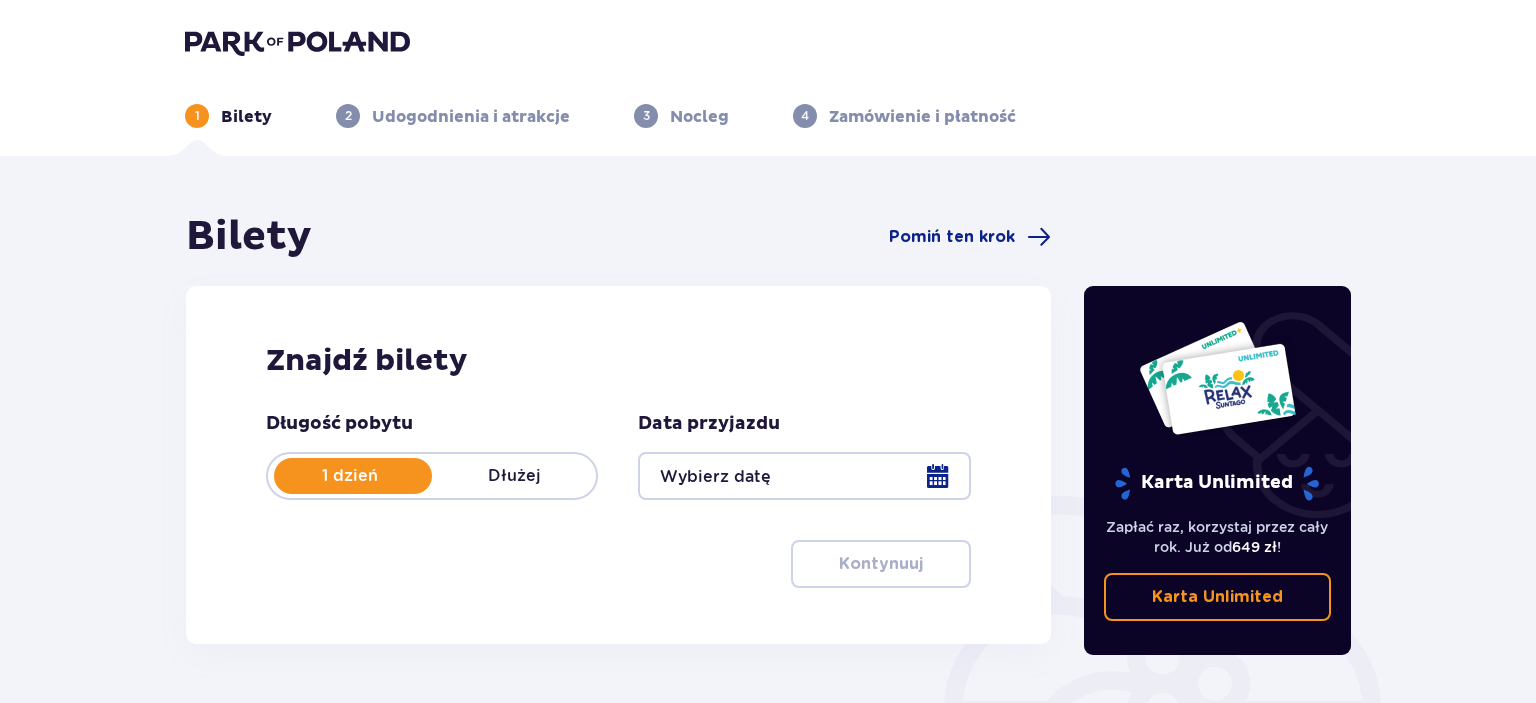 scroll, scrollTop: 0, scrollLeft: 0, axis: both 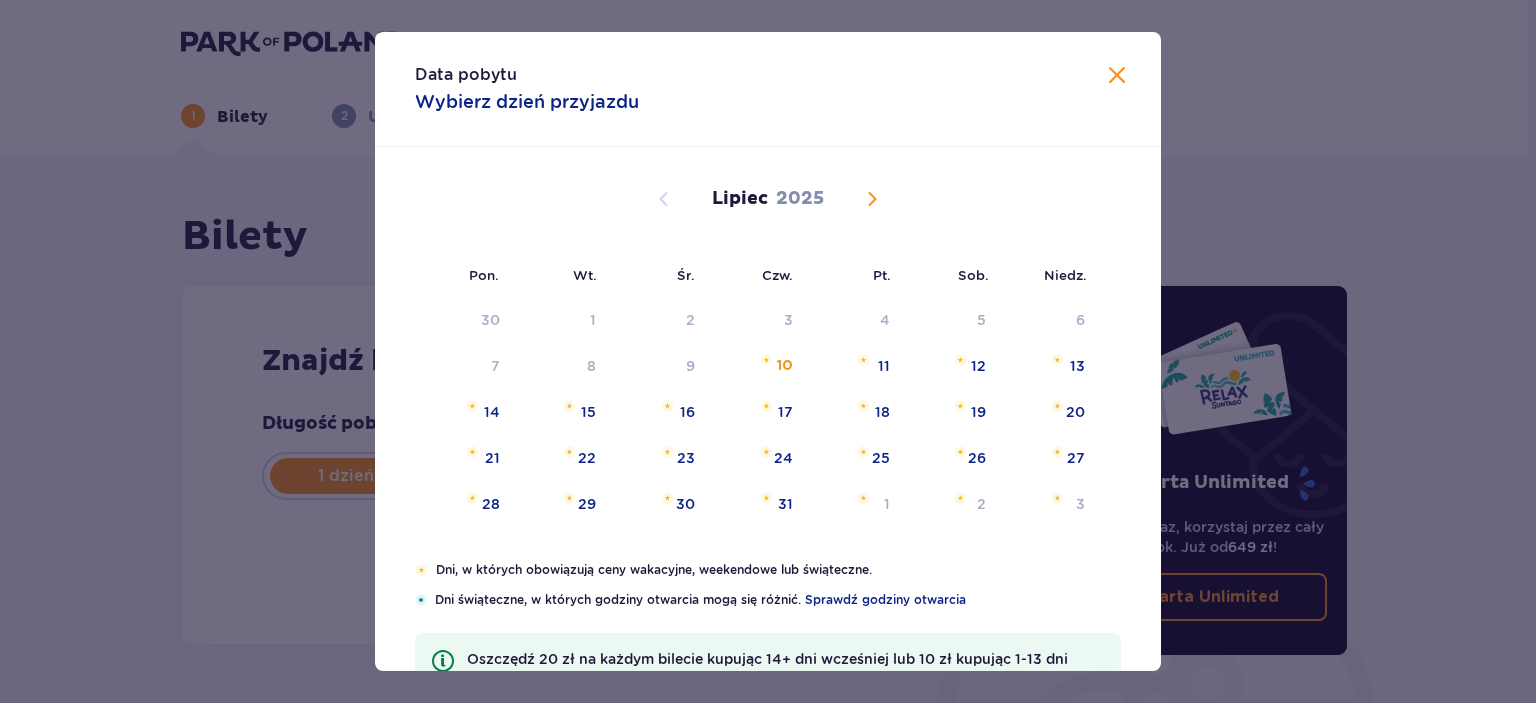 click on "[DATE]" at bounding box center (768, 222) 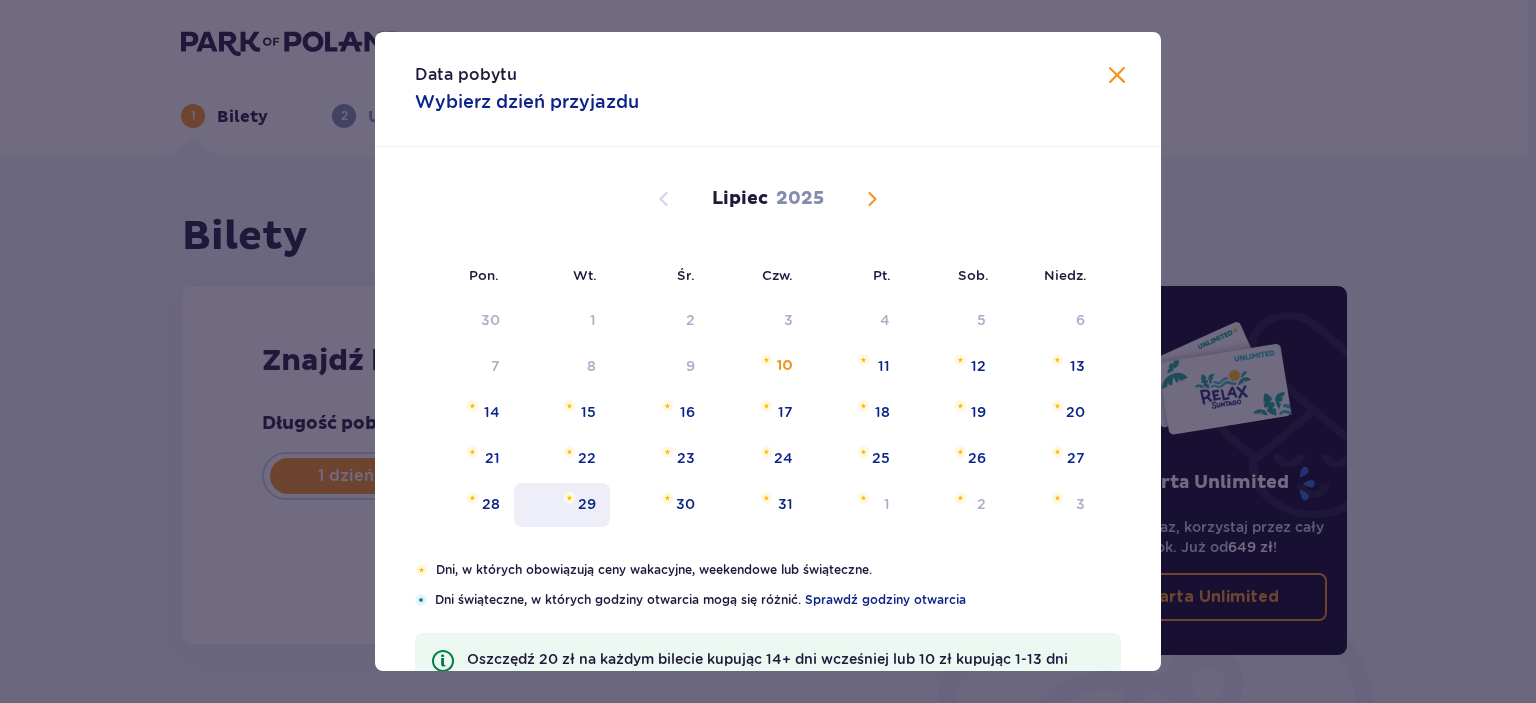click on "29" at bounding box center (587, 504) 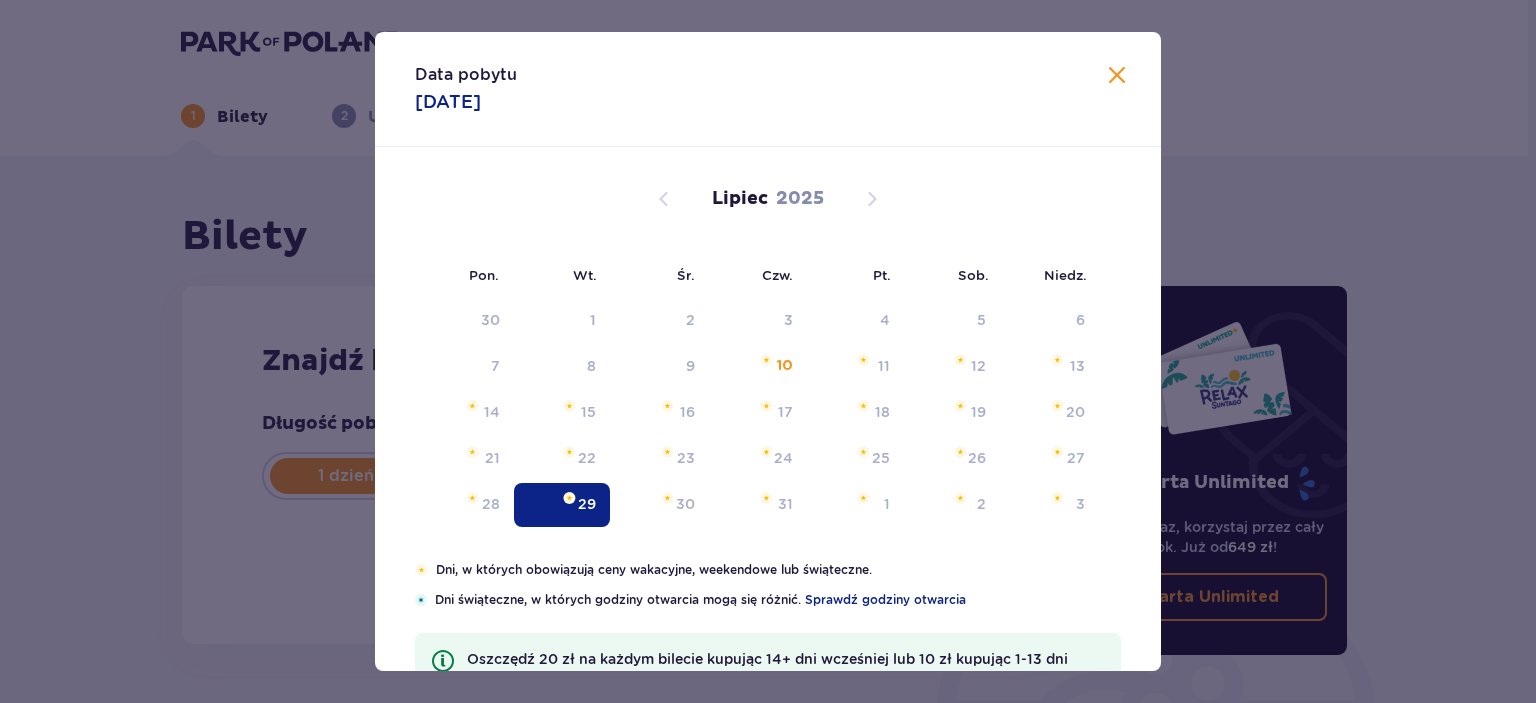 type on "29.07.25" 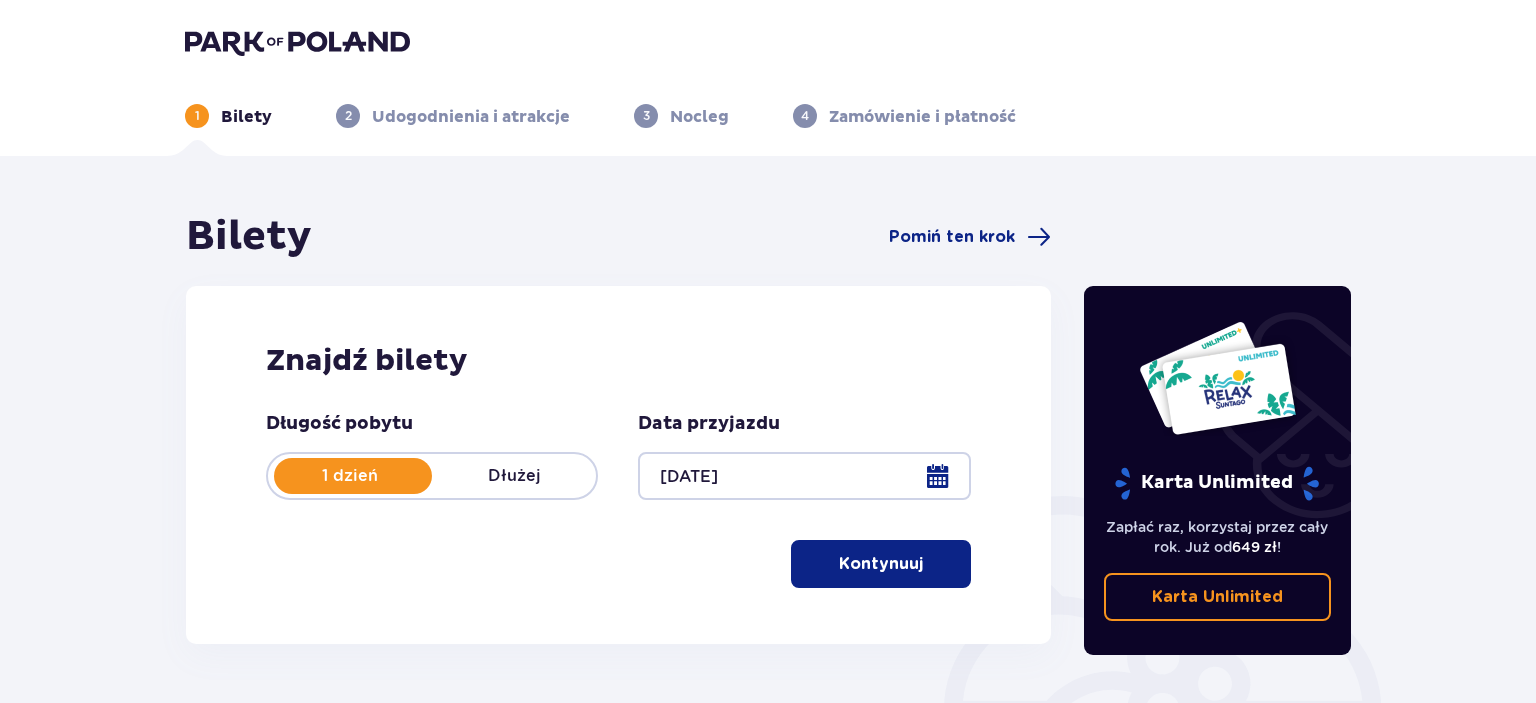 click on "Bilety Pomiń ten krok Znajdź bilety Długość pobytu 1 dzień Dłużej Data przyjazdu 29.07.25 Kontynuuj Karta Unlimited Zapłać raz, korzystaj przez cały rok. Już od  649 zł ! Karta Unlimited" at bounding box center [768, 587] 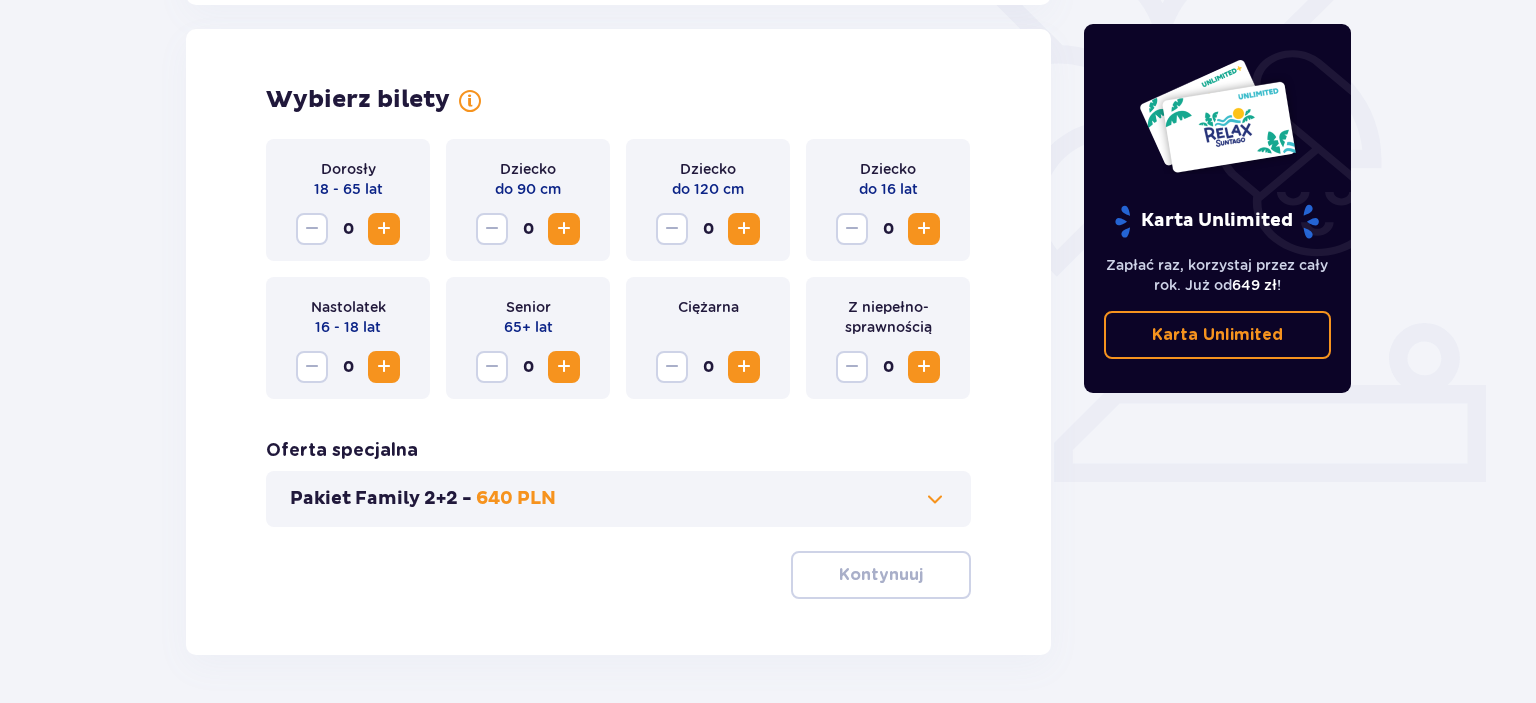 scroll, scrollTop: 556, scrollLeft: 0, axis: vertical 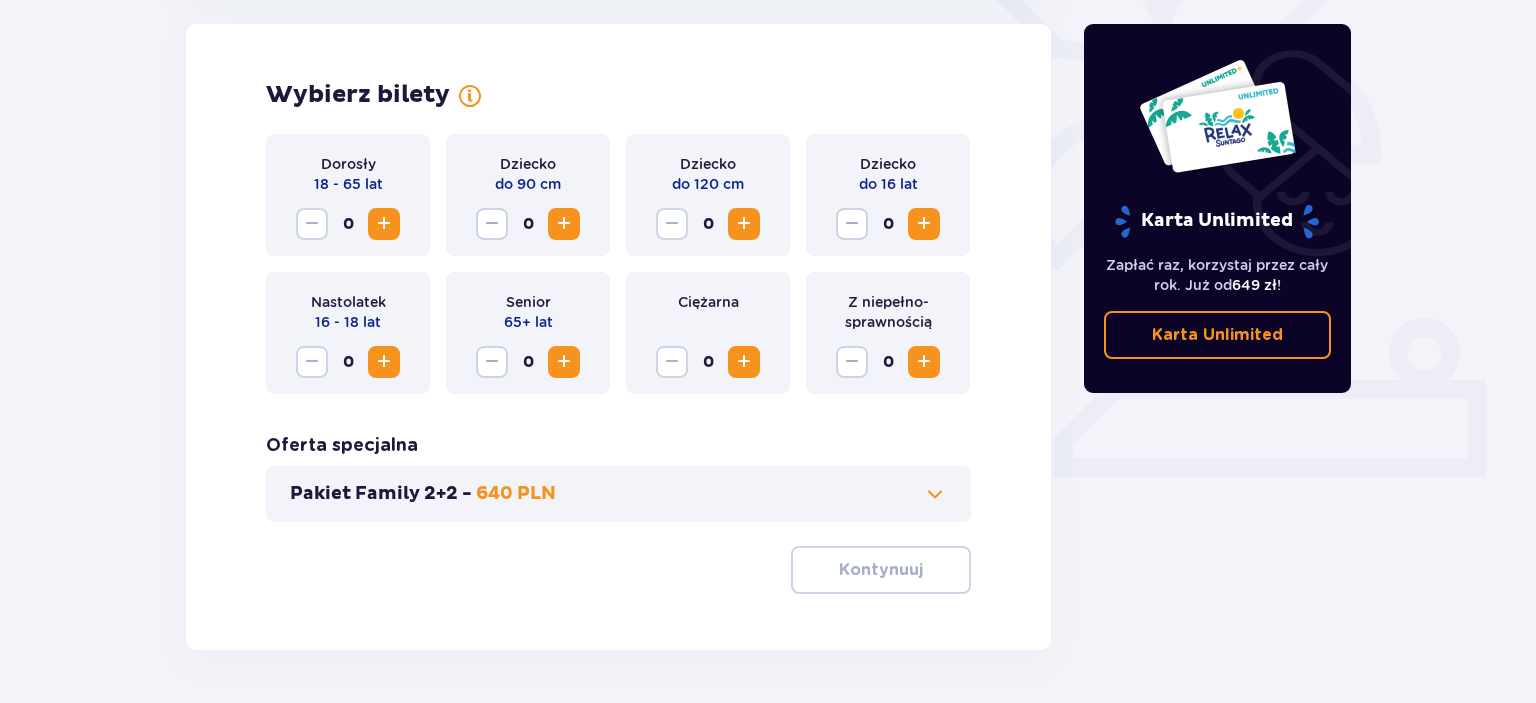 click at bounding box center (924, 224) 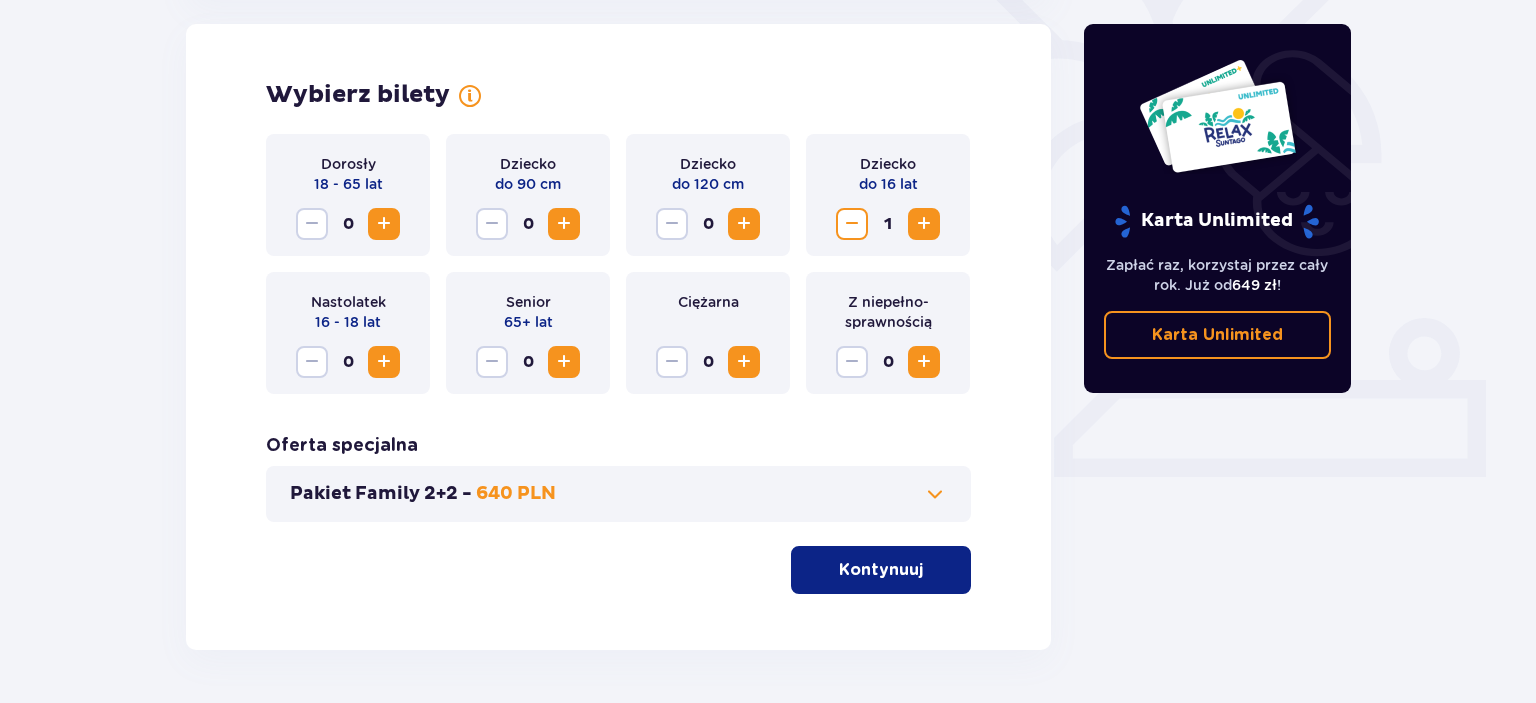 click at bounding box center (924, 224) 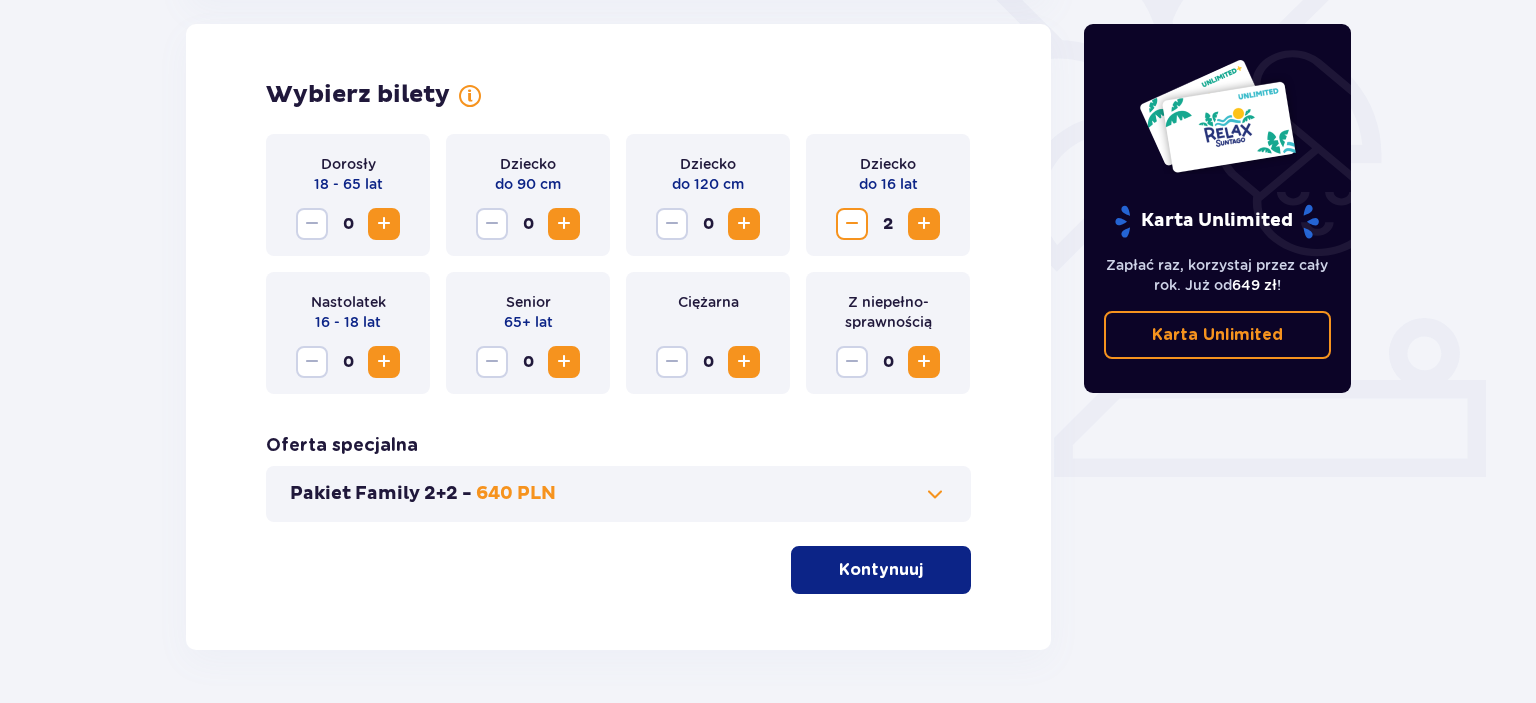 click at bounding box center (384, 224) 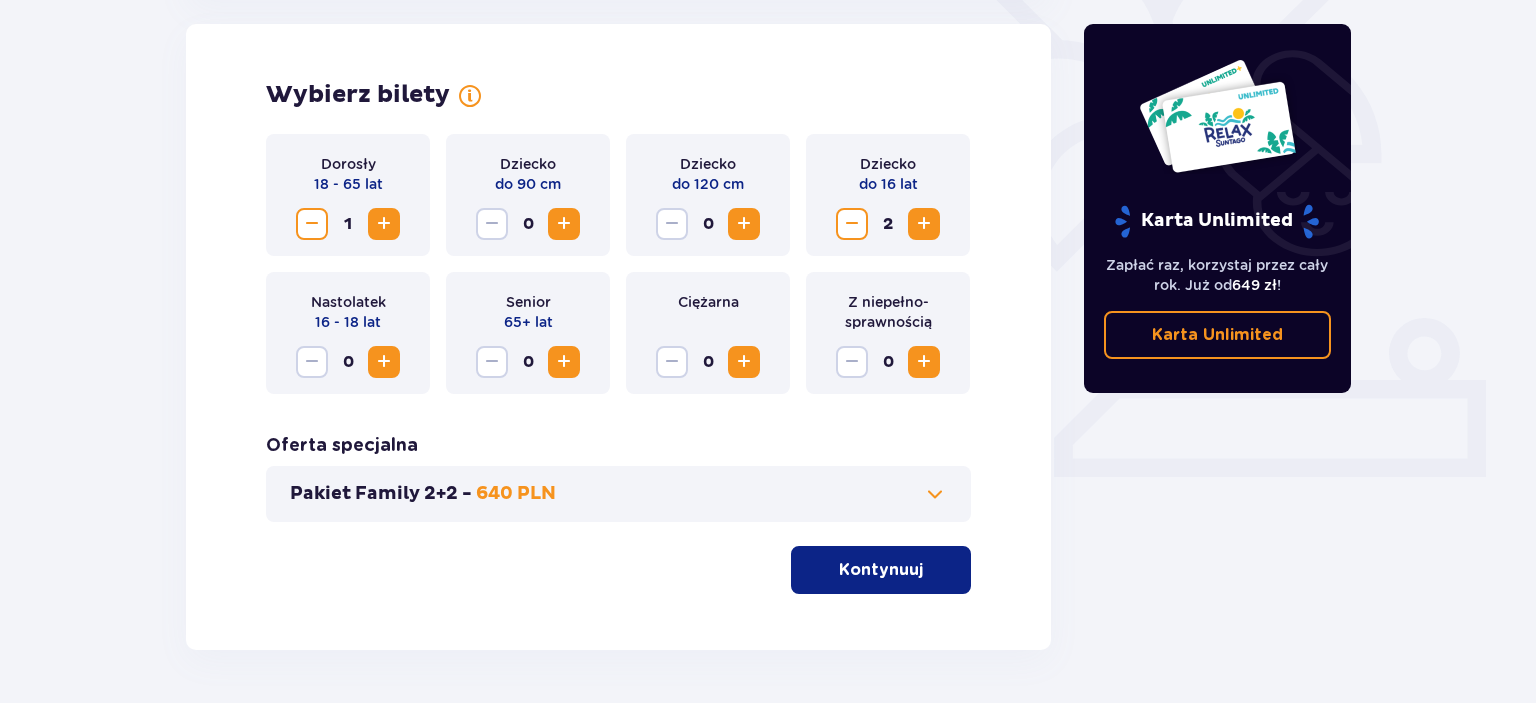 click on "Kontynuuj" at bounding box center [881, 570] 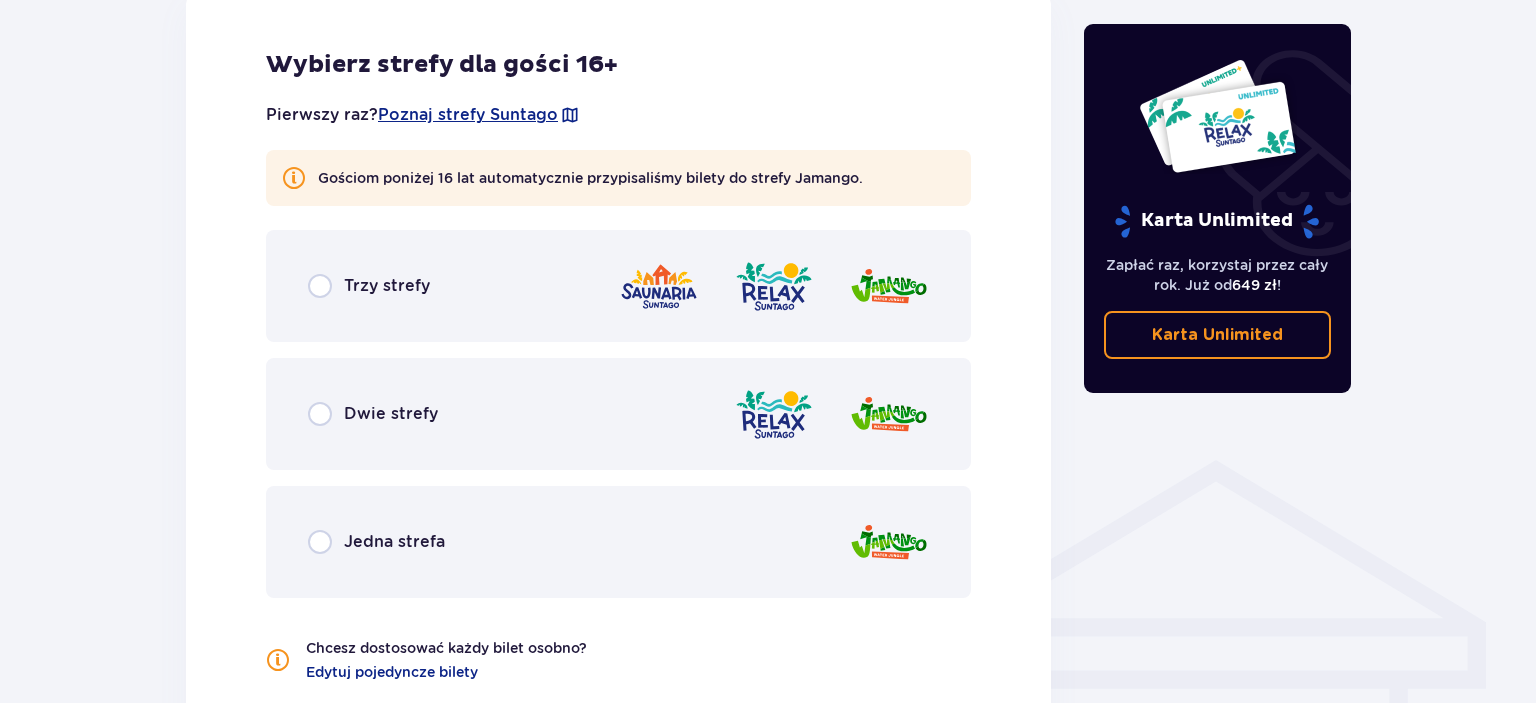 scroll, scrollTop: 1251, scrollLeft: 0, axis: vertical 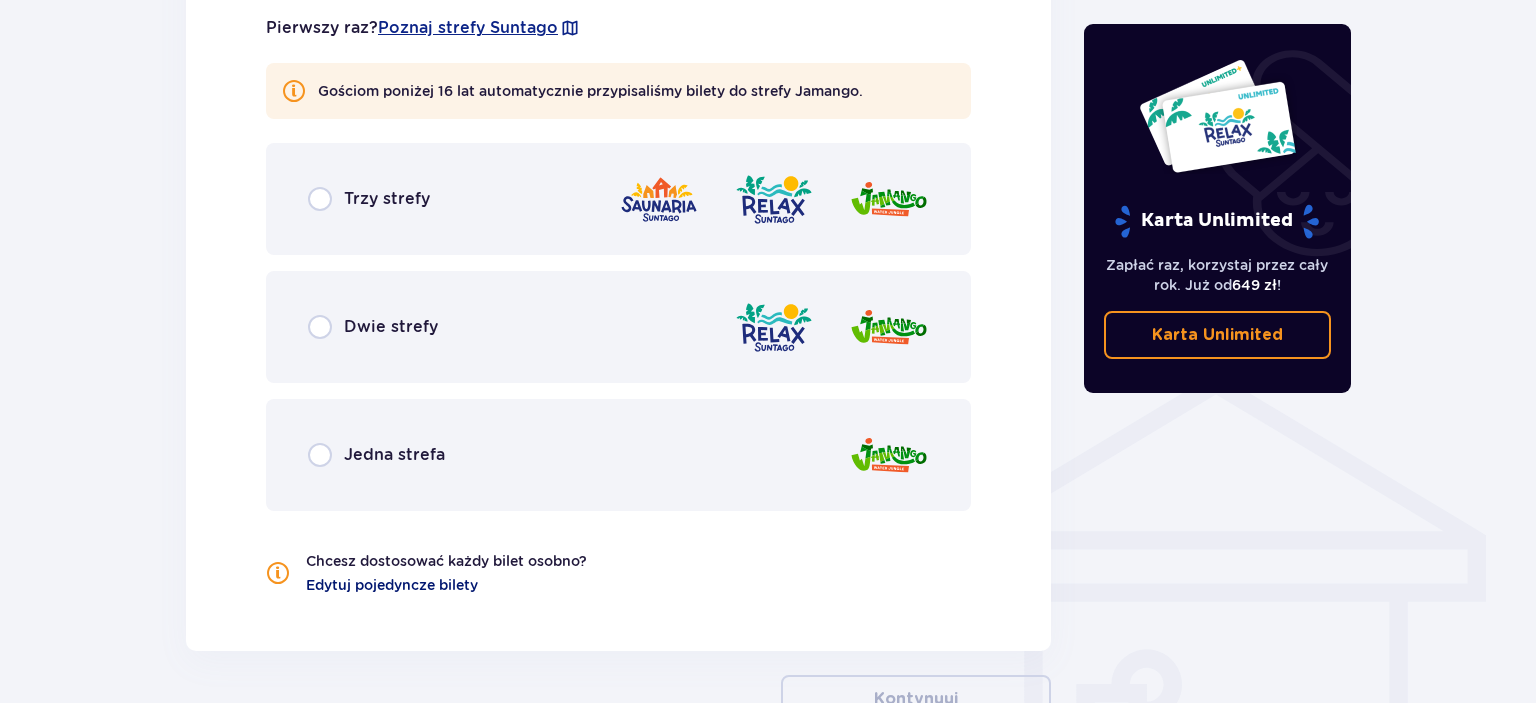 click on "Edytuj pojedyncze bilety" at bounding box center [392, 585] 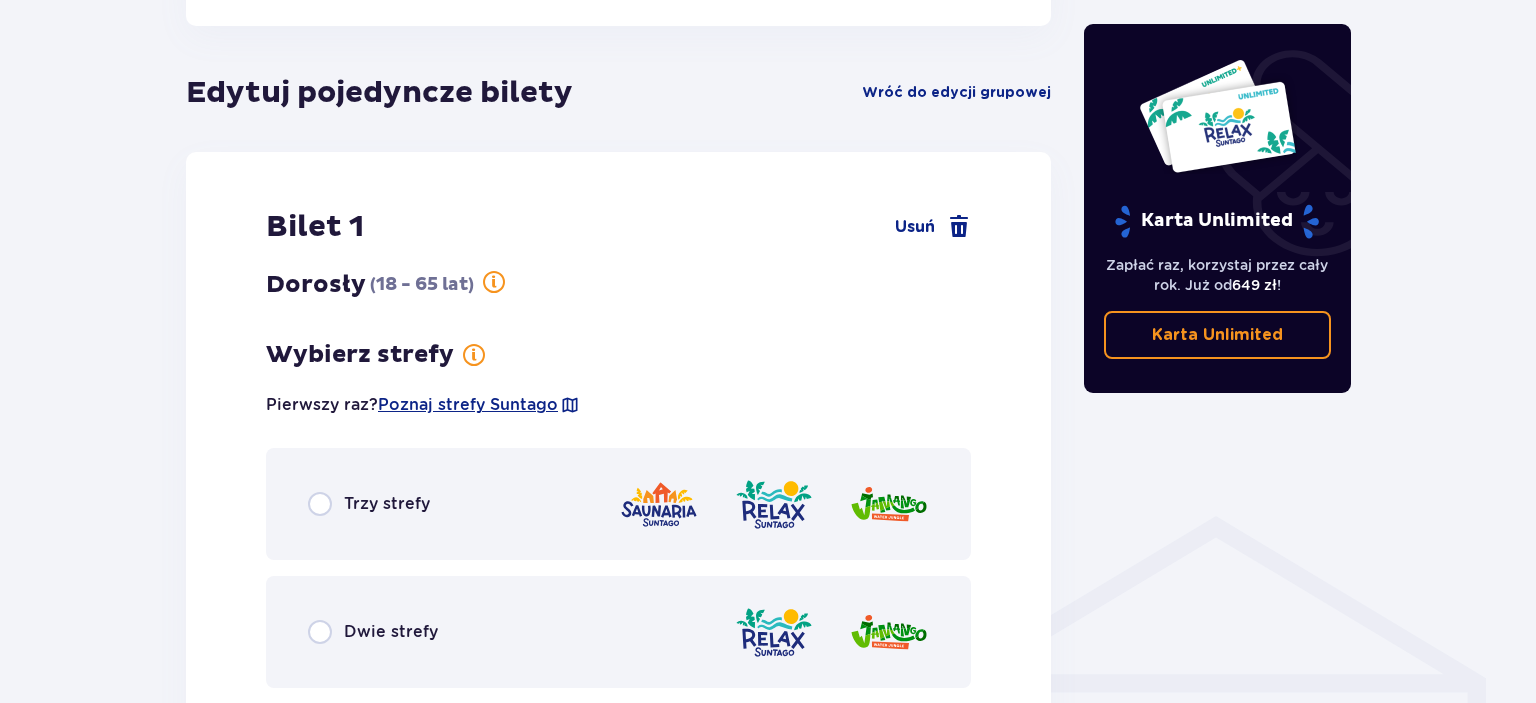 scroll, scrollTop: 1110, scrollLeft: 0, axis: vertical 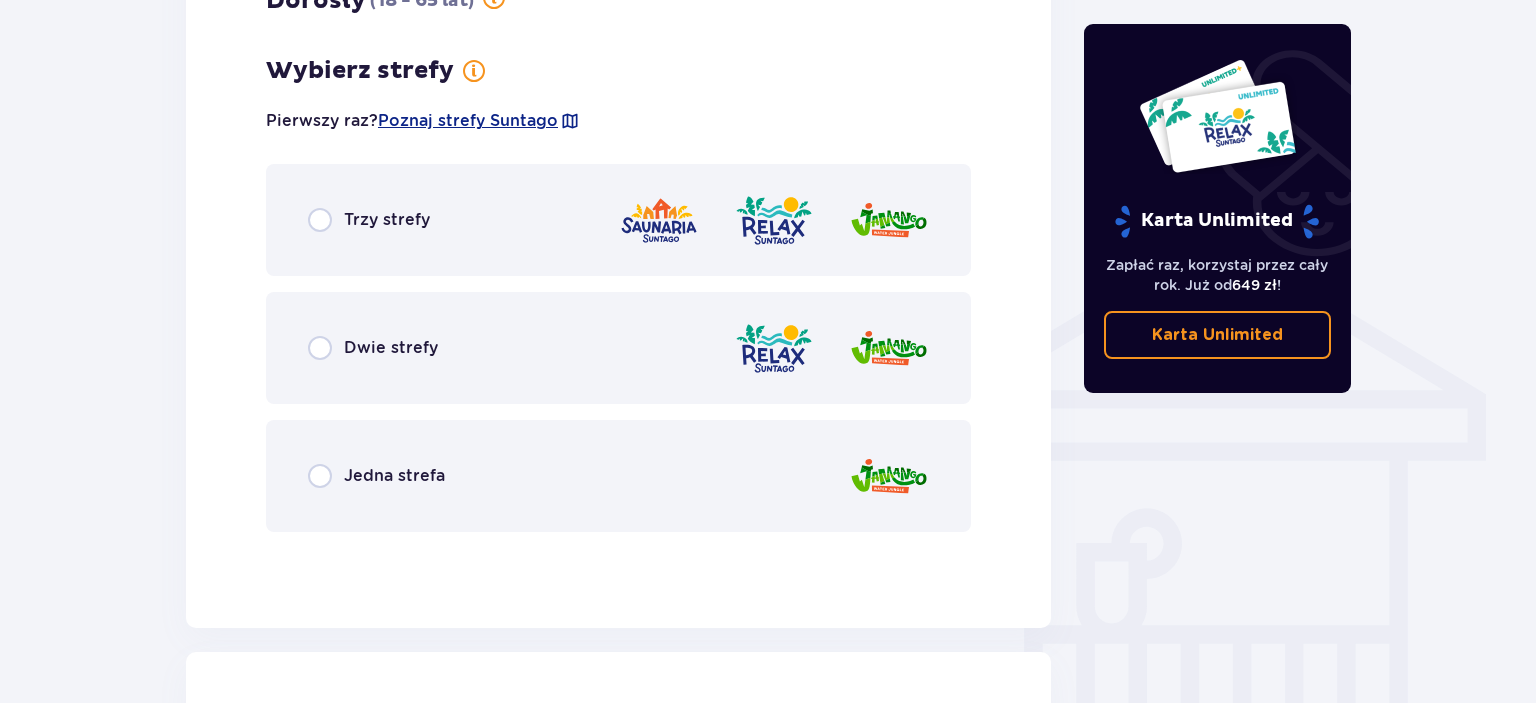 click on "Jedna strefa" at bounding box center [394, 476] 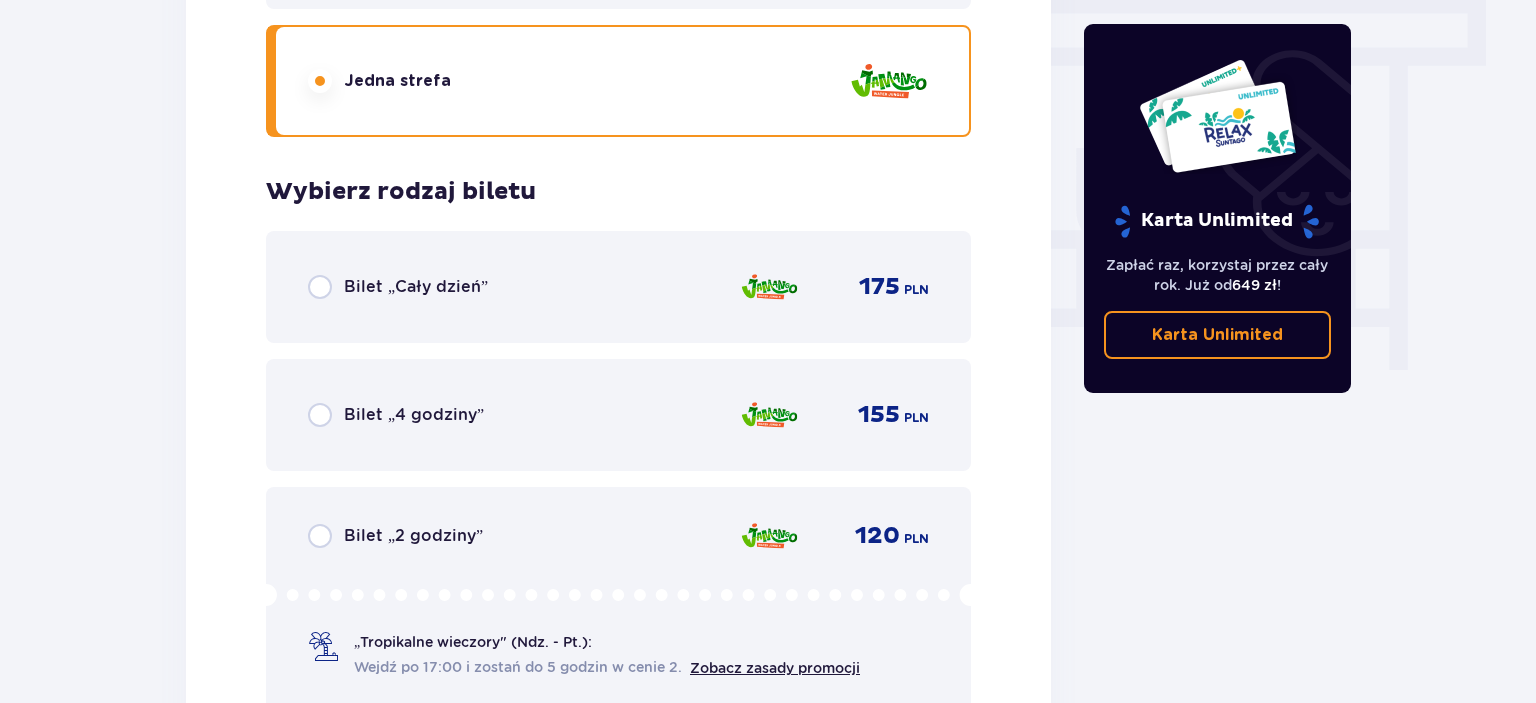 scroll, scrollTop: 1799, scrollLeft: 0, axis: vertical 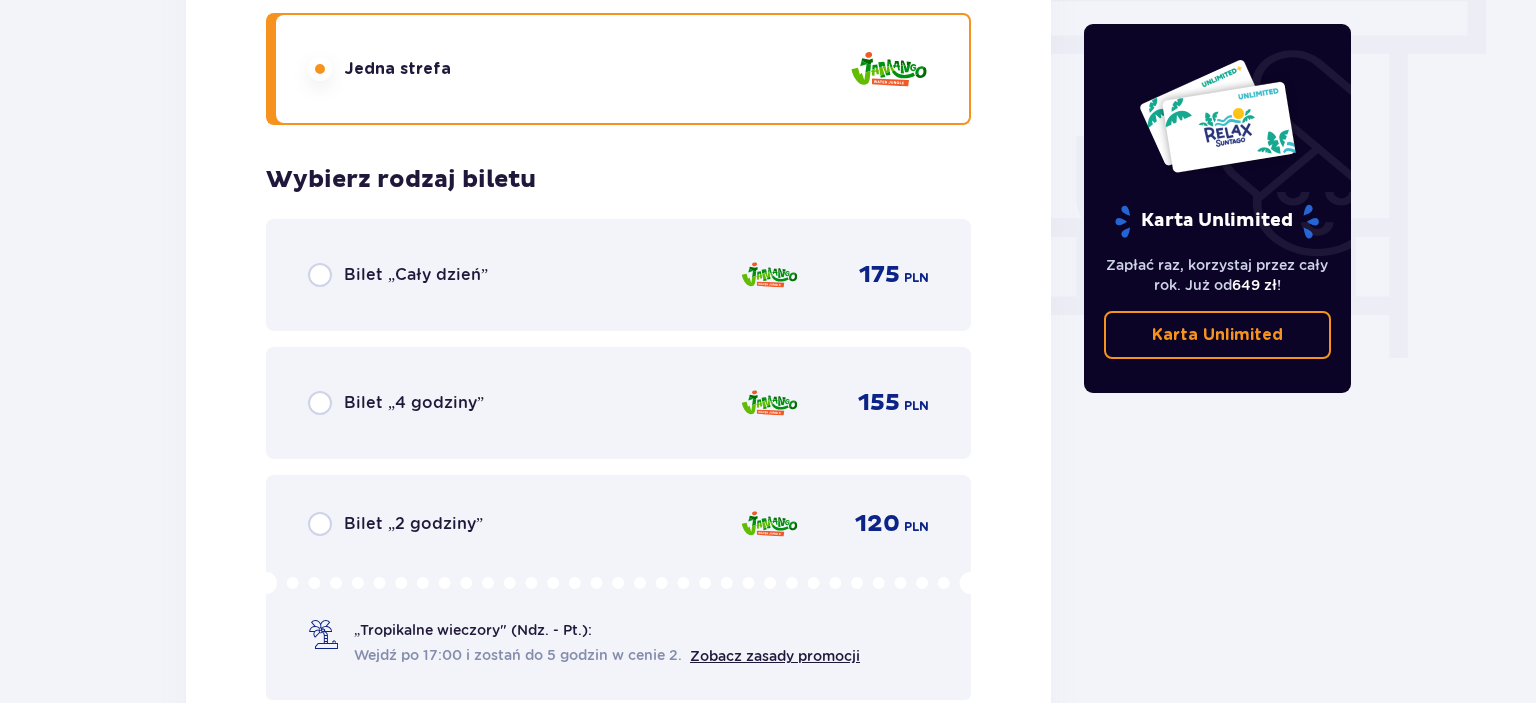 click on "Bilet „Cały dzień” 175 PLN" at bounding box center (618, 275) 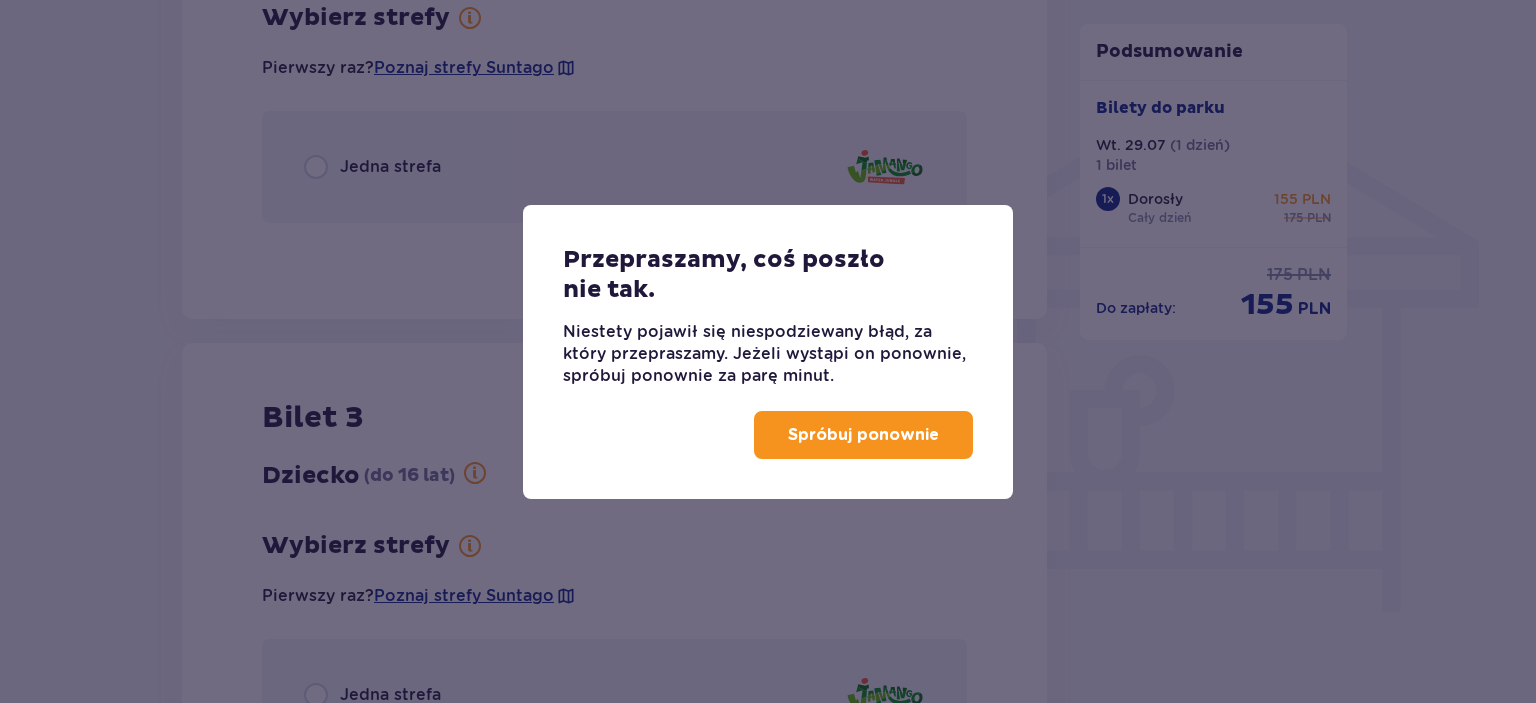 scroll, scrollTop: 1236, scrollLeft: 0, axis: vertical 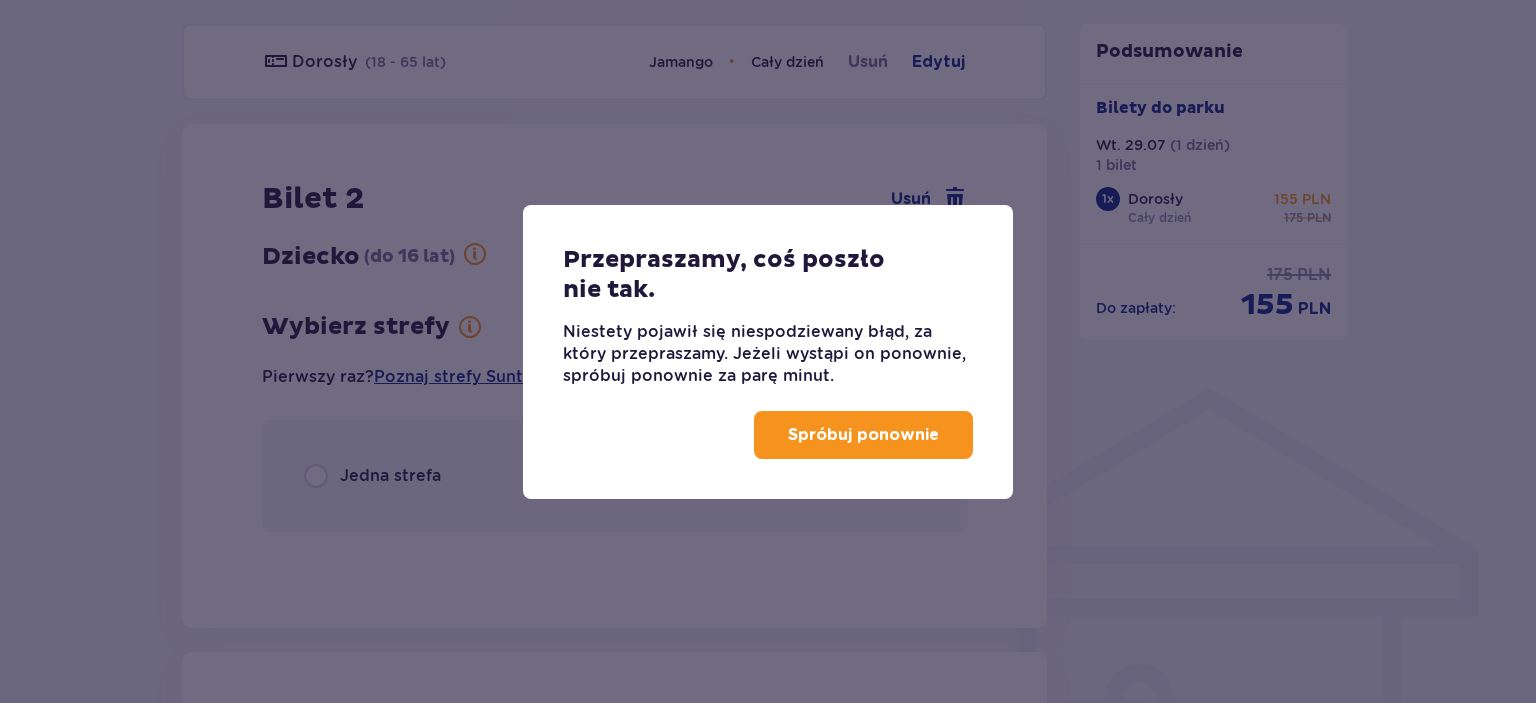click on "Spróbuj ponownie" at bounding box center [863, 435] 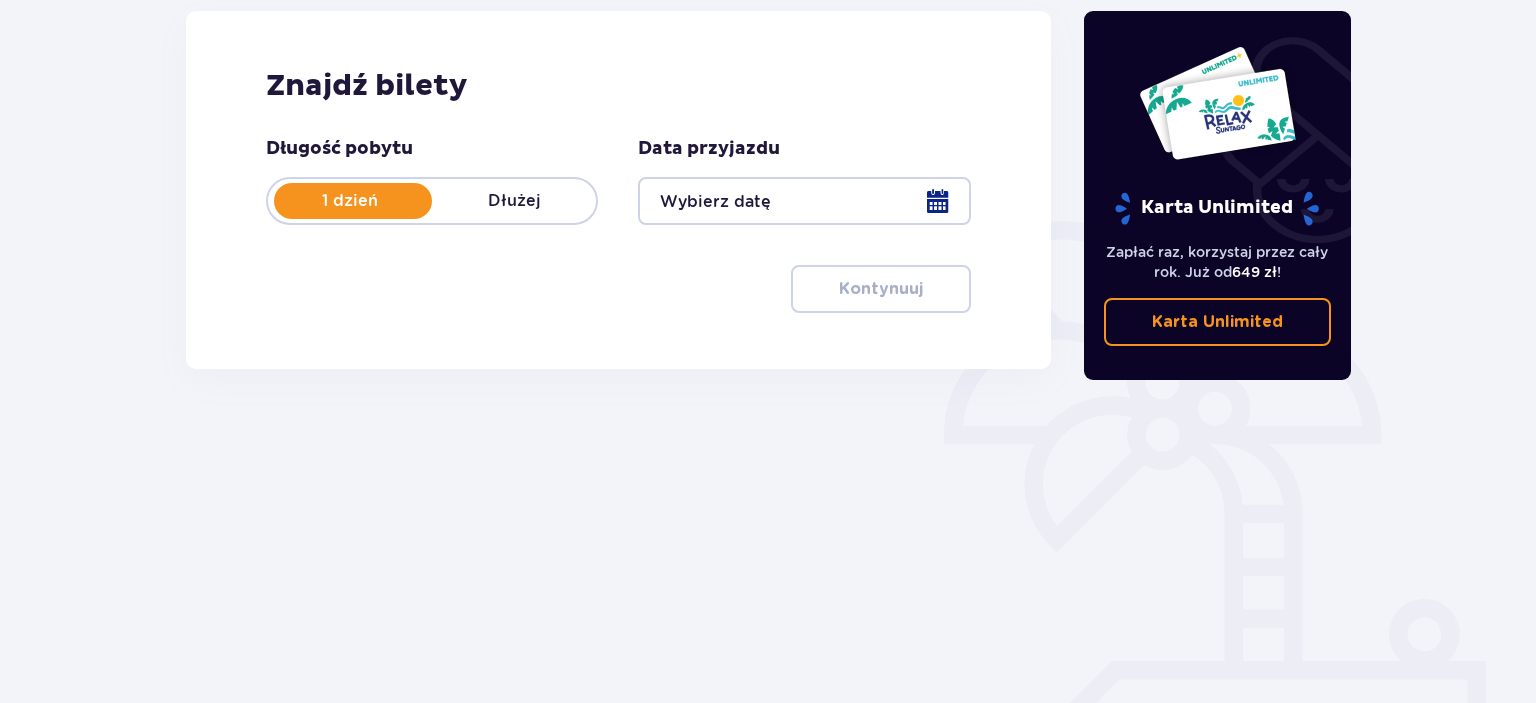 scroll, scrollTop: 281, scrollLeft: 0, axis: vertical 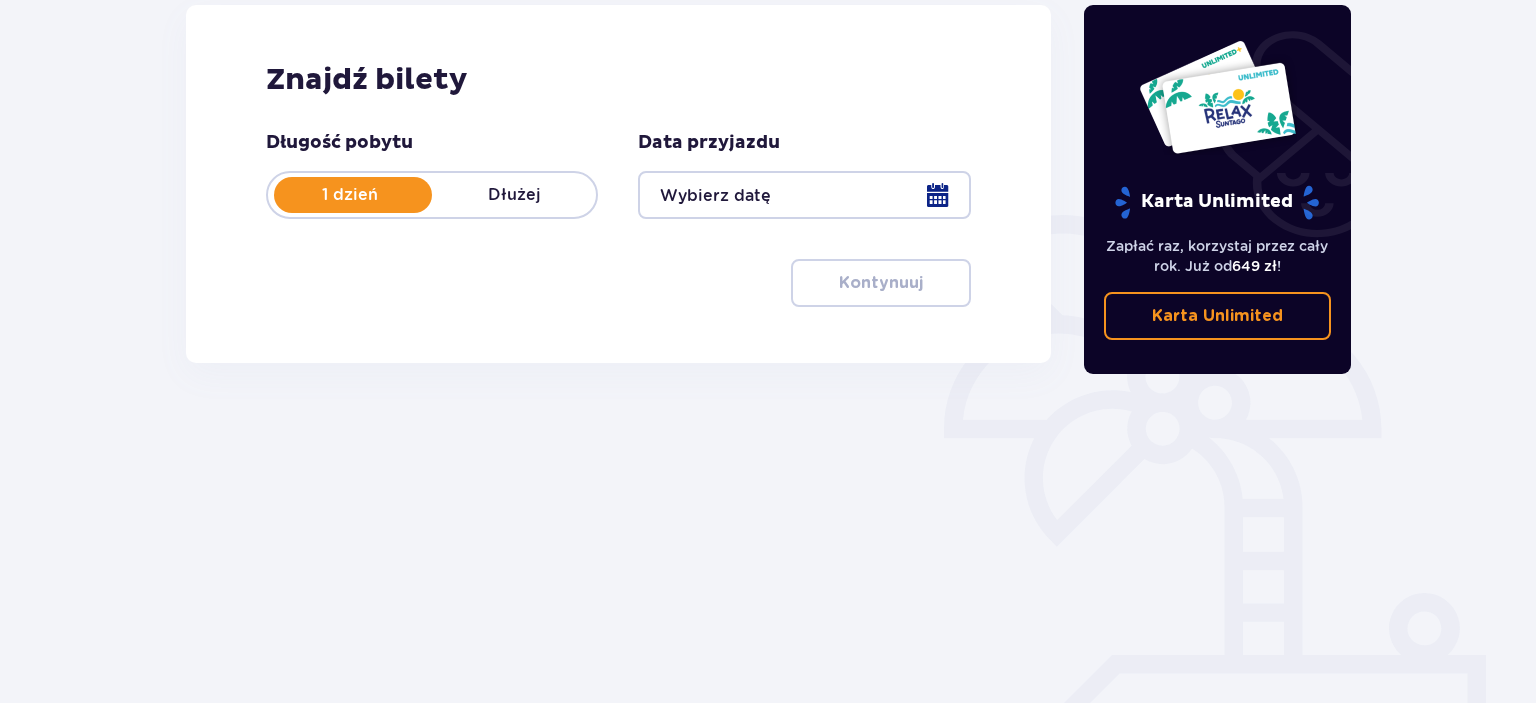click on "Długość pobytu 1 dzień Dłużej Data przyjazdu Kontynuuj" at bounding box center [618, 219] 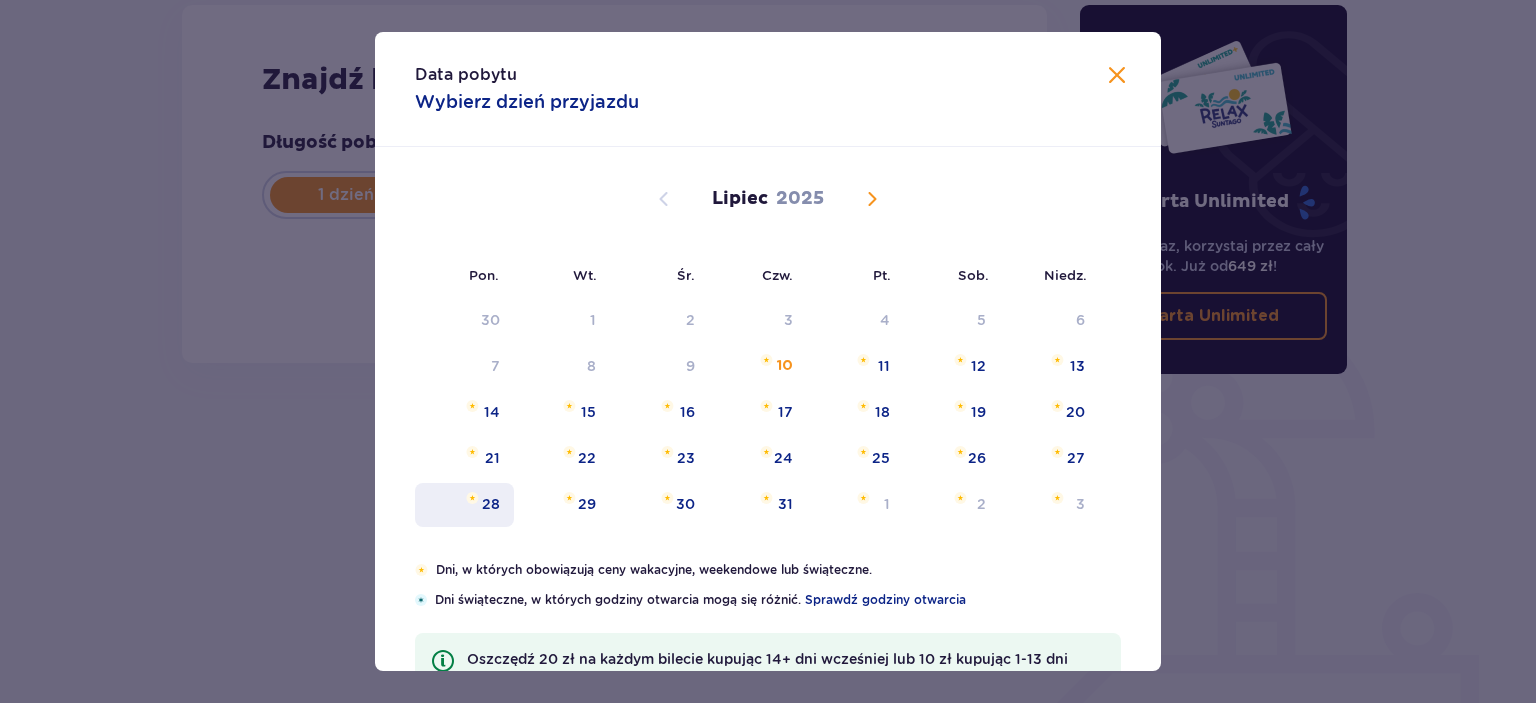 click on "28" at bounding box center (464, 505) 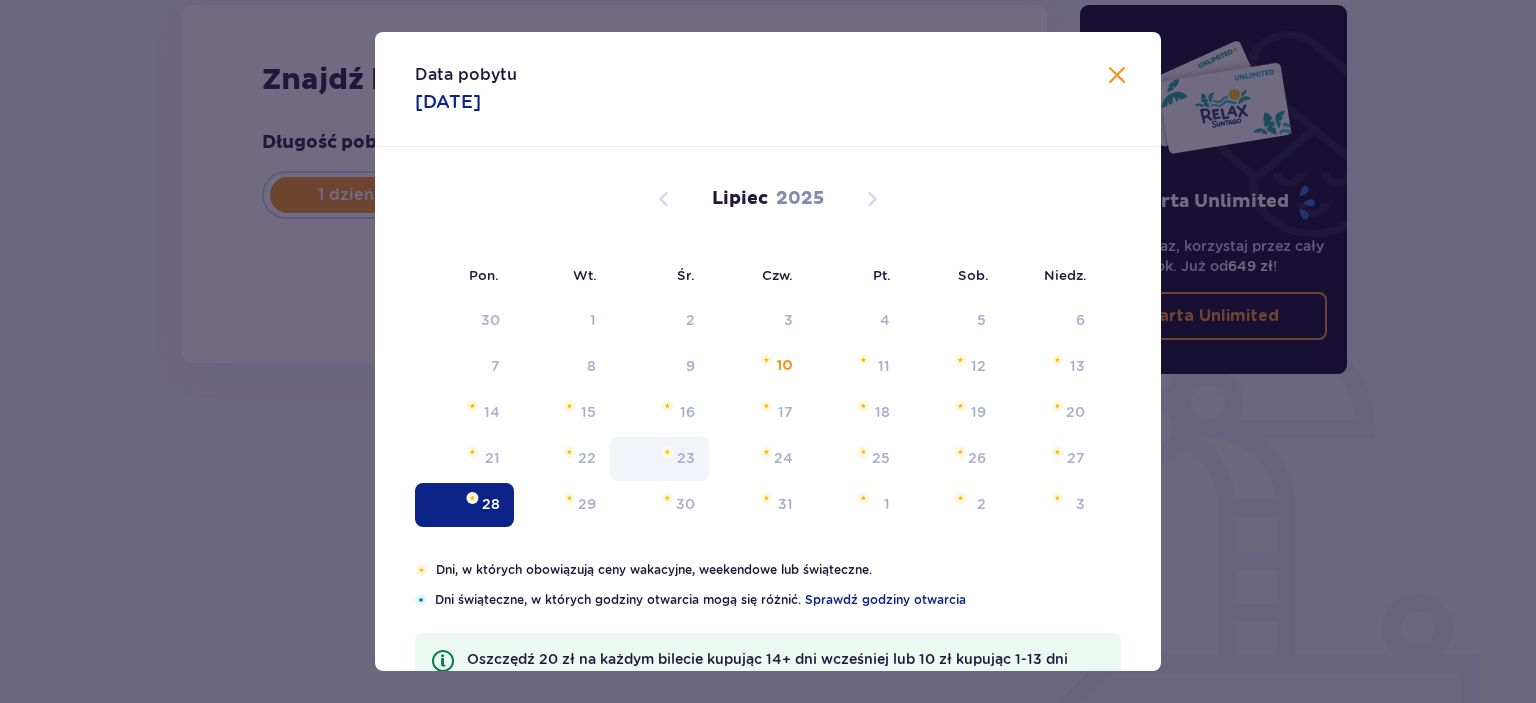 type on "28.07.25" 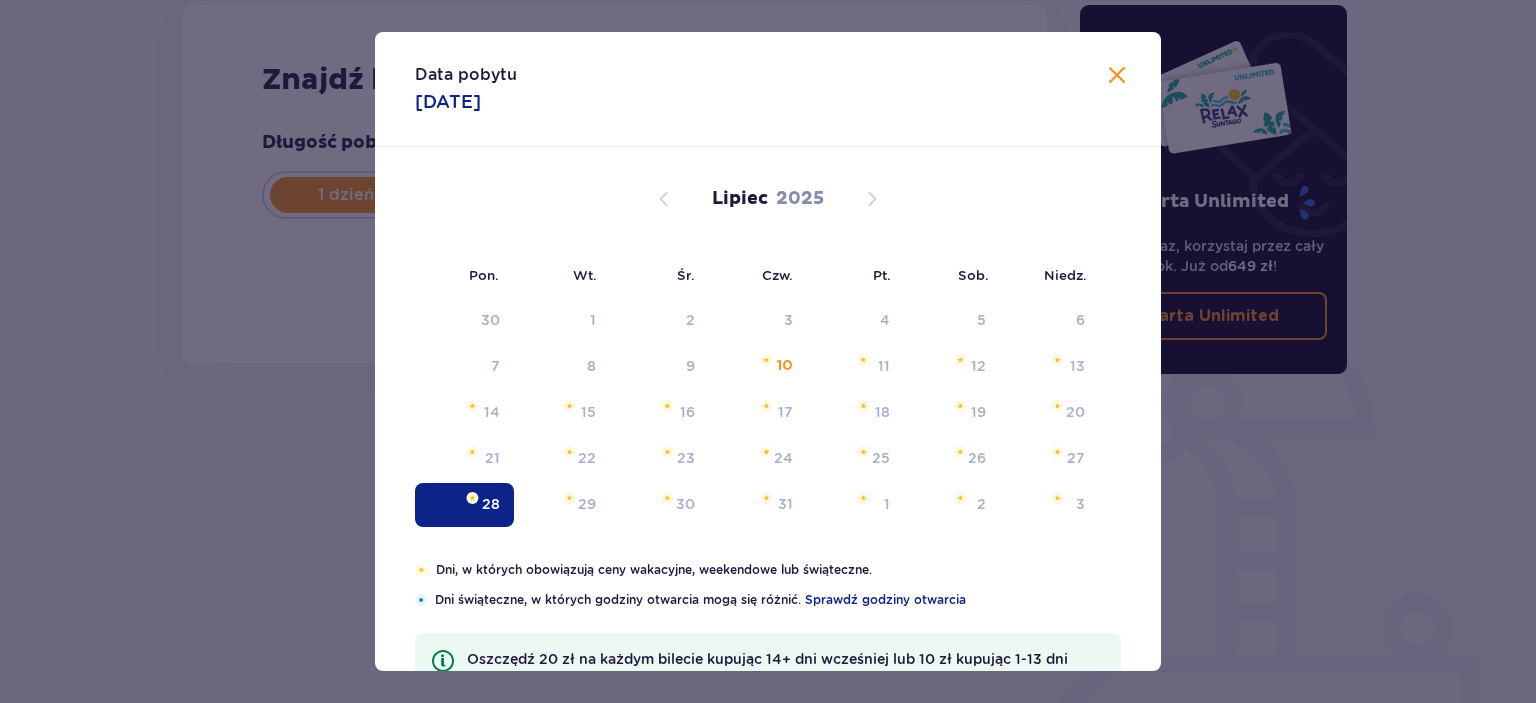click on "Karta Unlimited Zapłać raz, korzystaj przez cały rok. Już od  649 zł ! Karta Unlimited" at bounding box center [1214, 274] 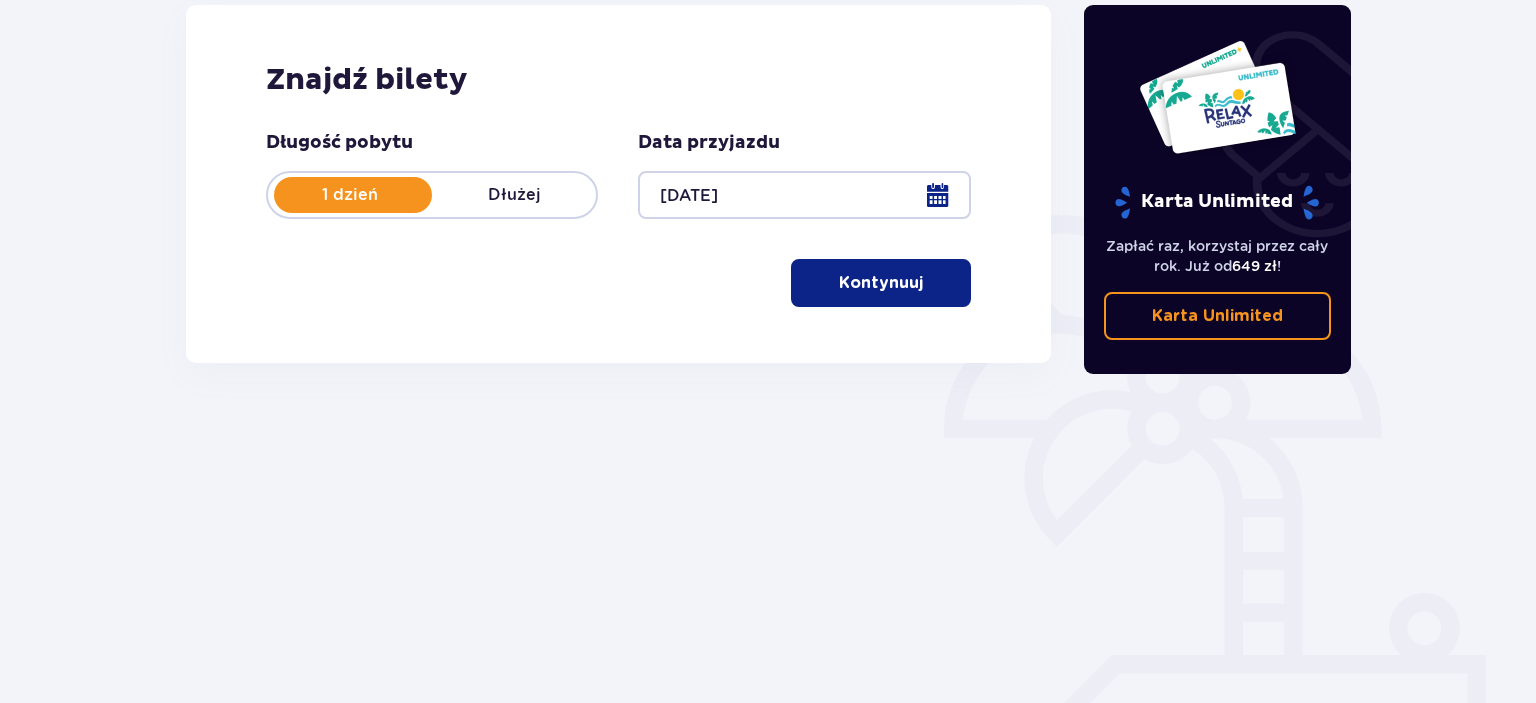 click on "Kontynuuj" at bounding box center [881, 283] 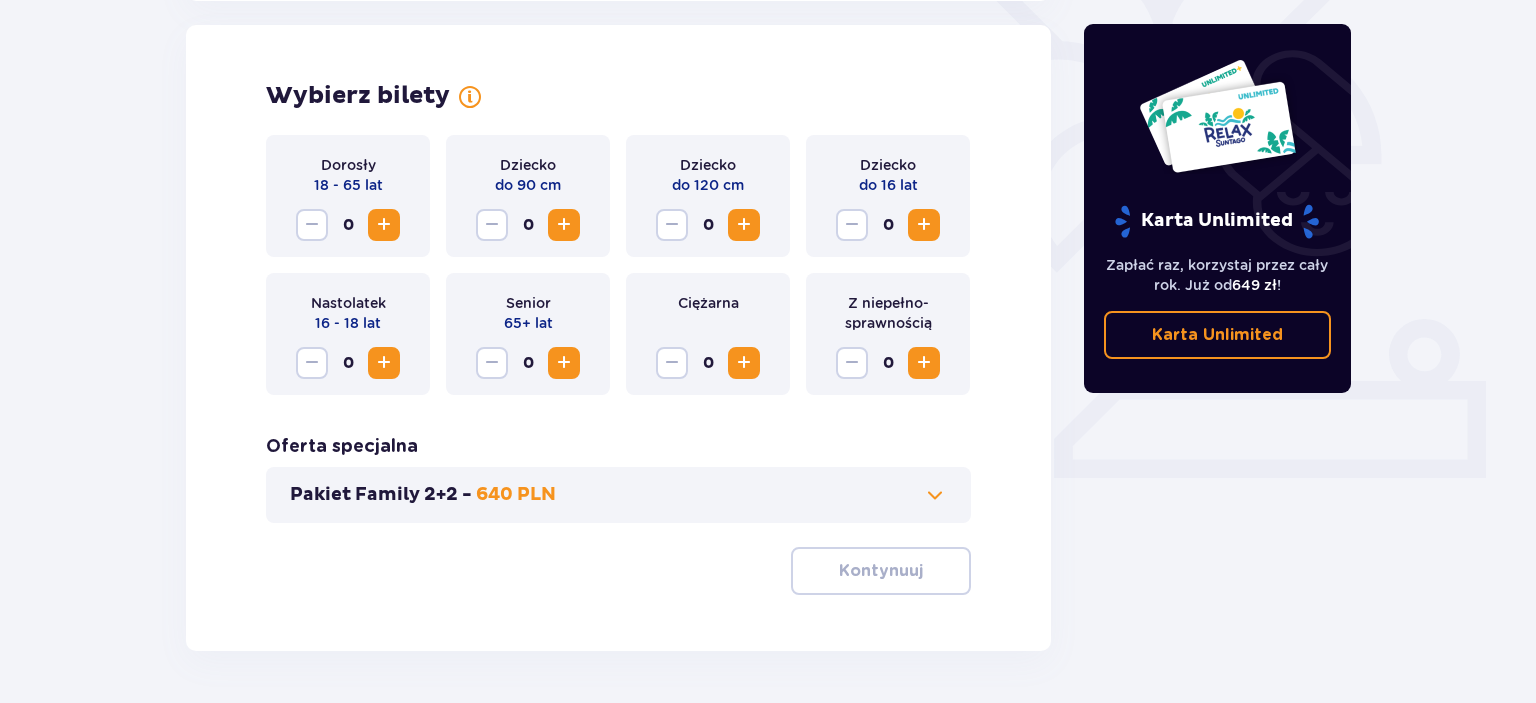 scroll, scrollTop: 556, scrollLeft: 0, axis: vertical 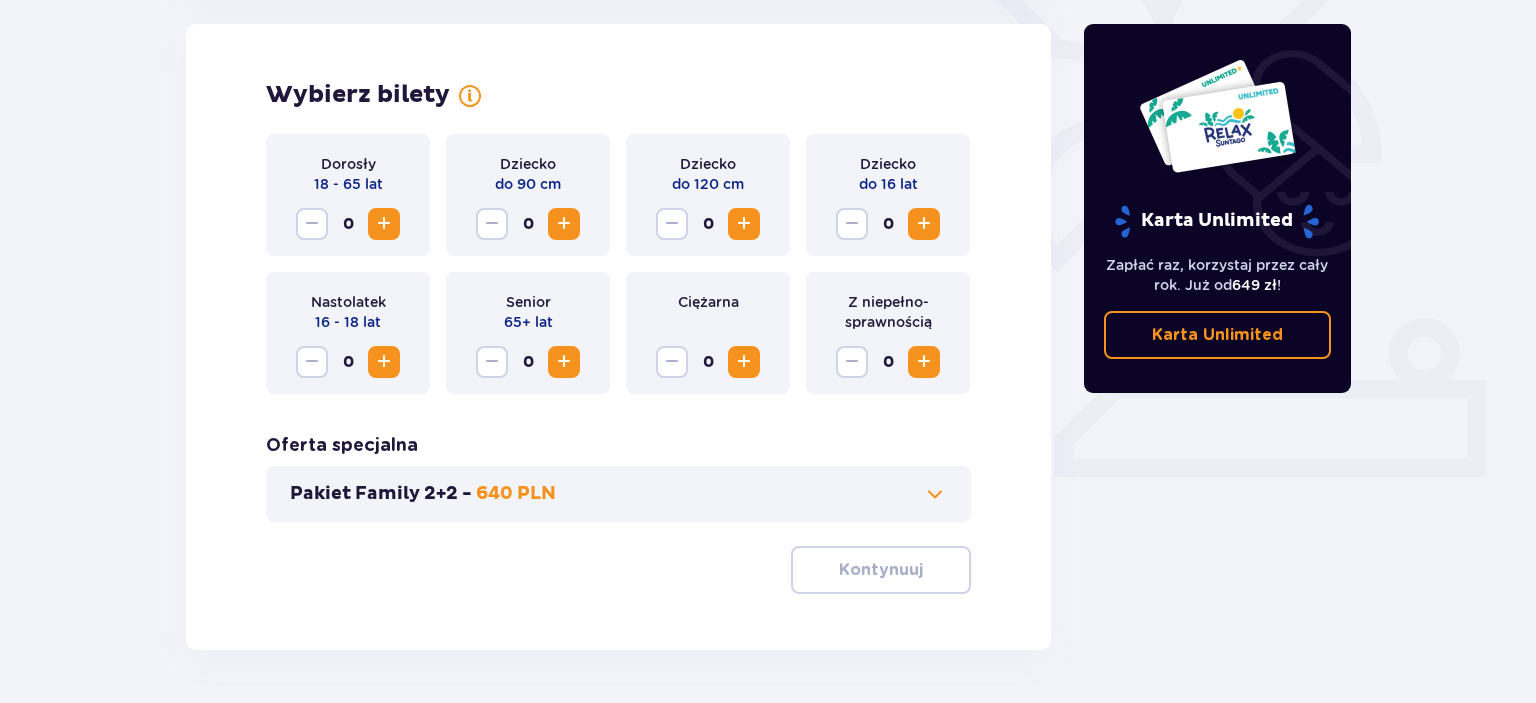 click at bounding box center [924, 224] 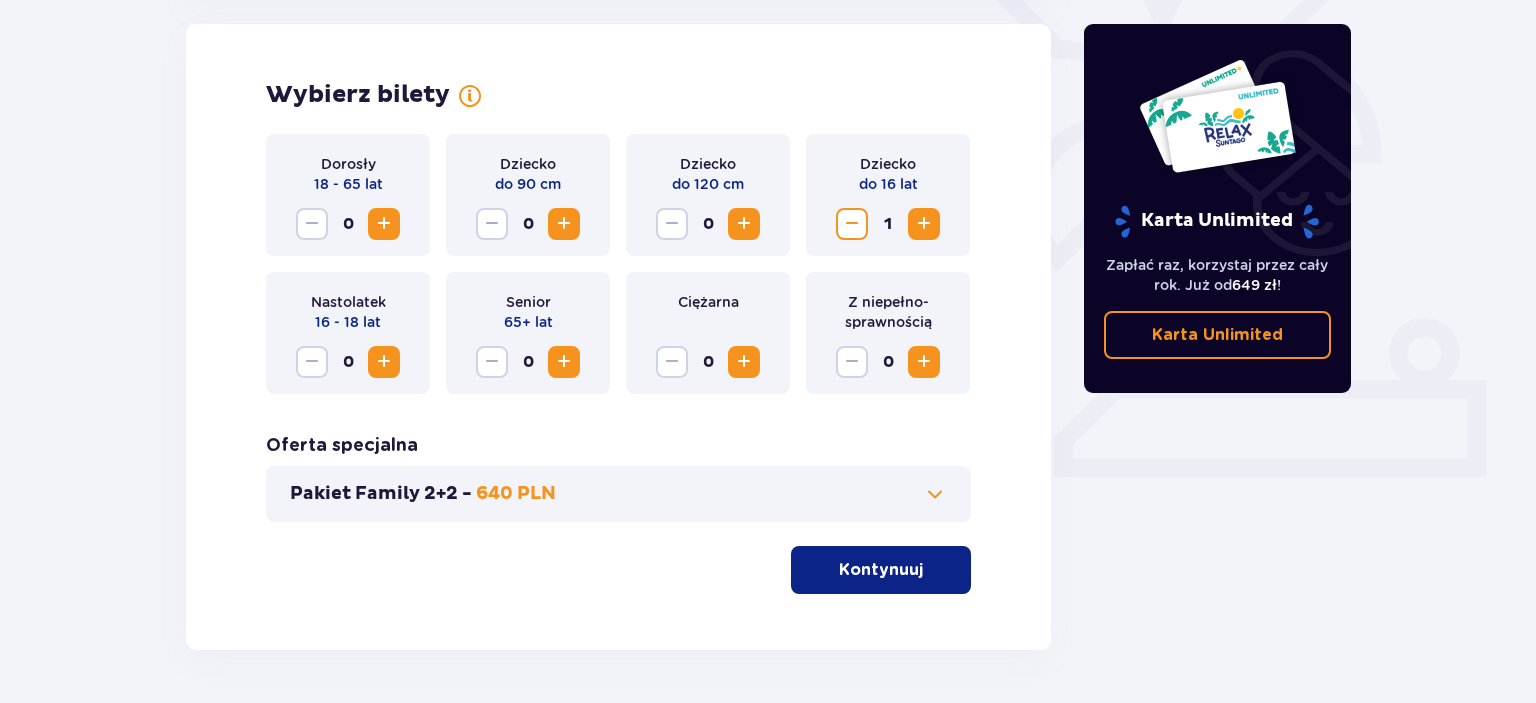 click at bounding box center (384, 224) 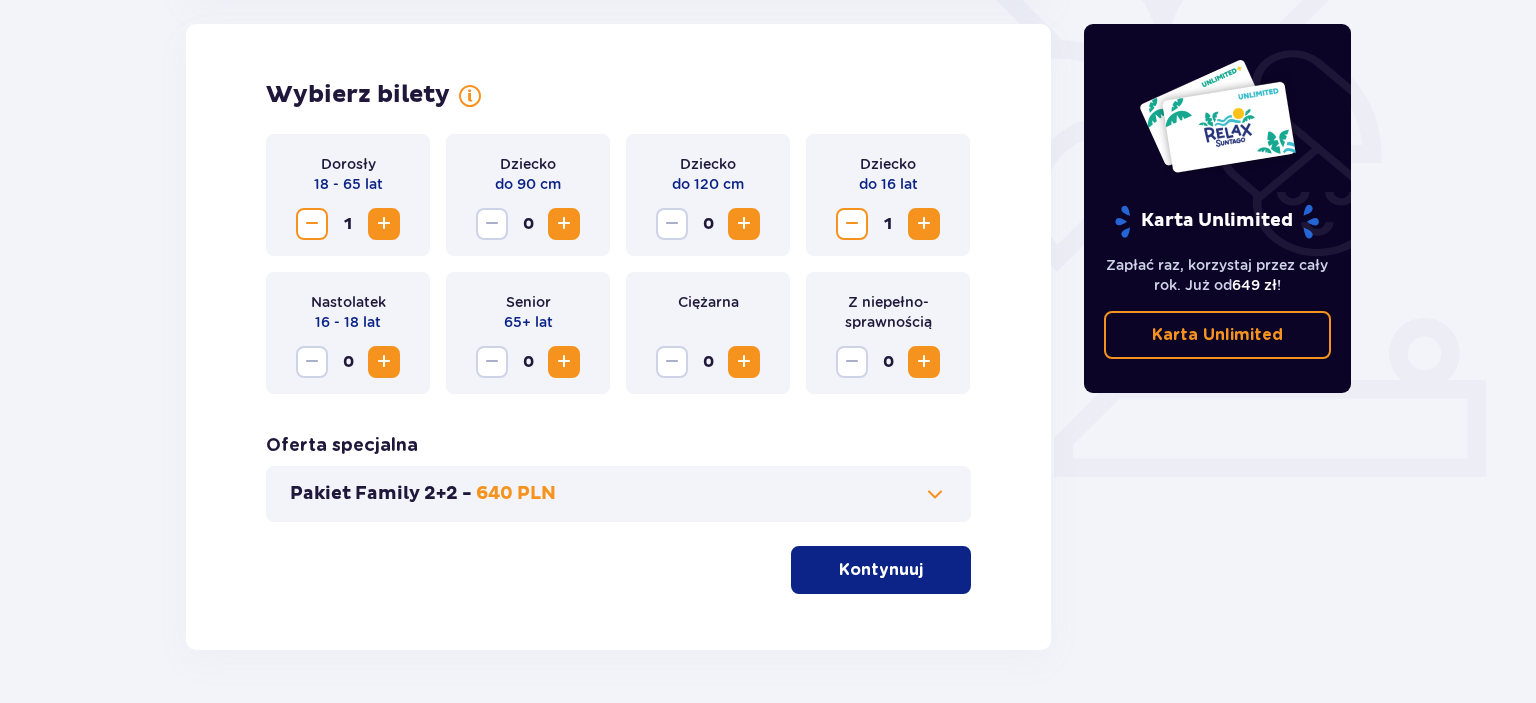 click on "Kontynuuj" at bounding box center (881, 570) 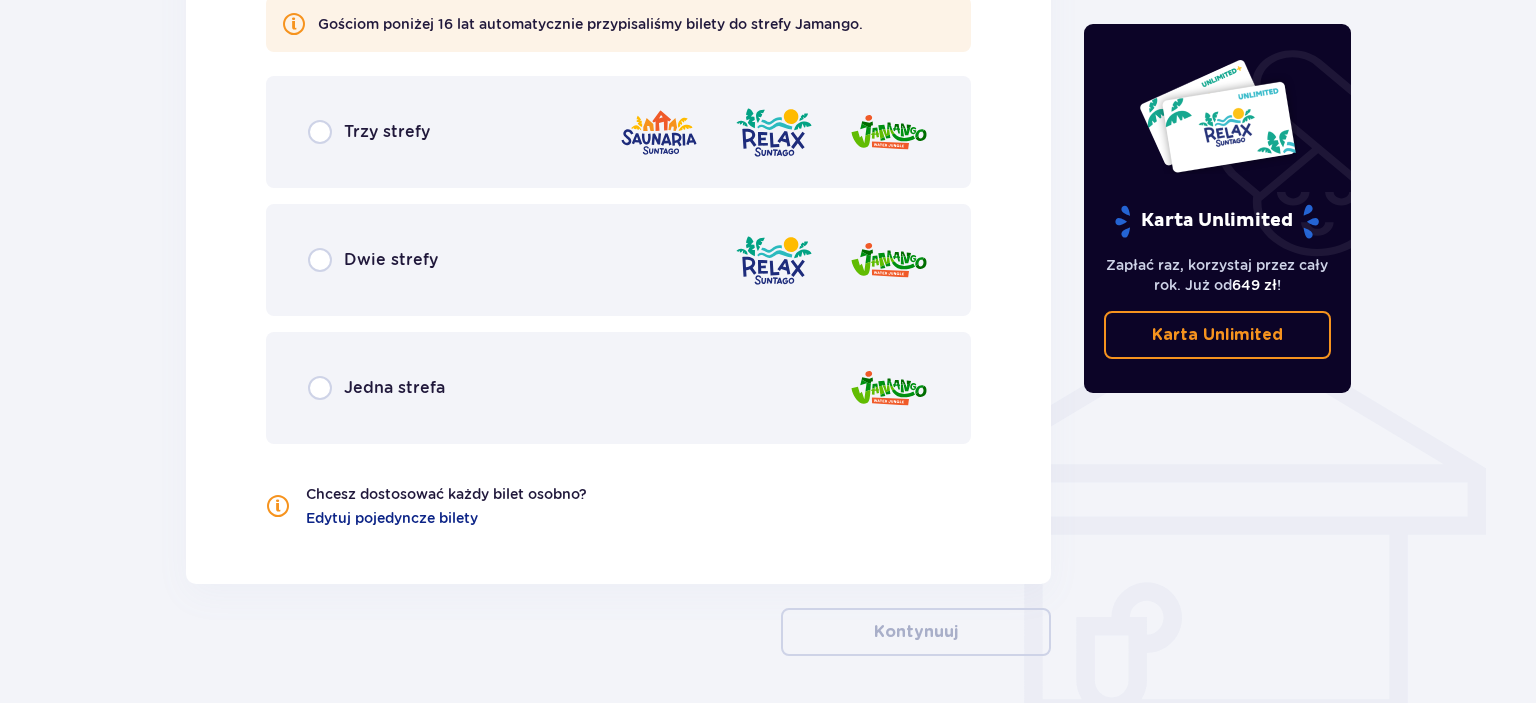 scroll, scrollTop: 1391, scrollLeft: 0, axis: vertical 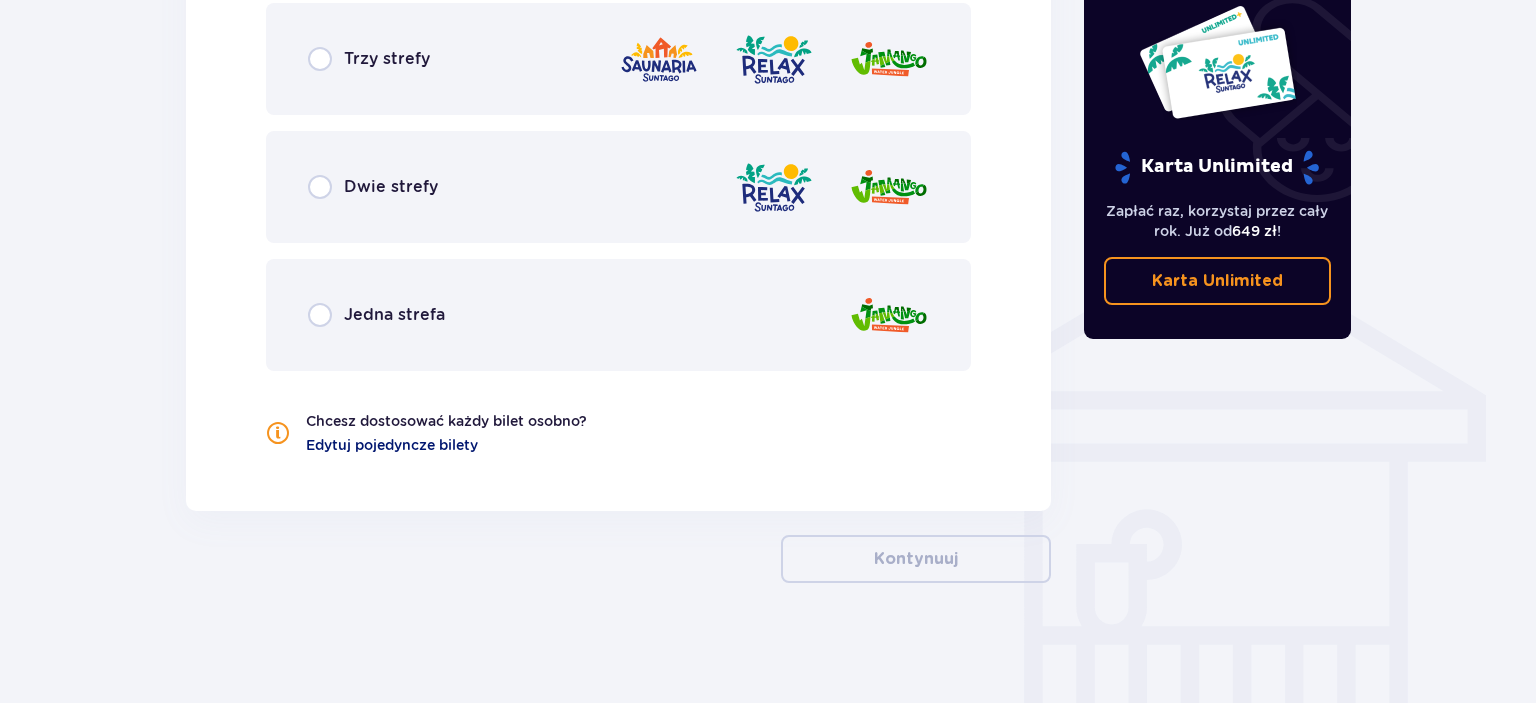click on "Edytuj pojedyncze bilety" at bounding box center (392, 445) 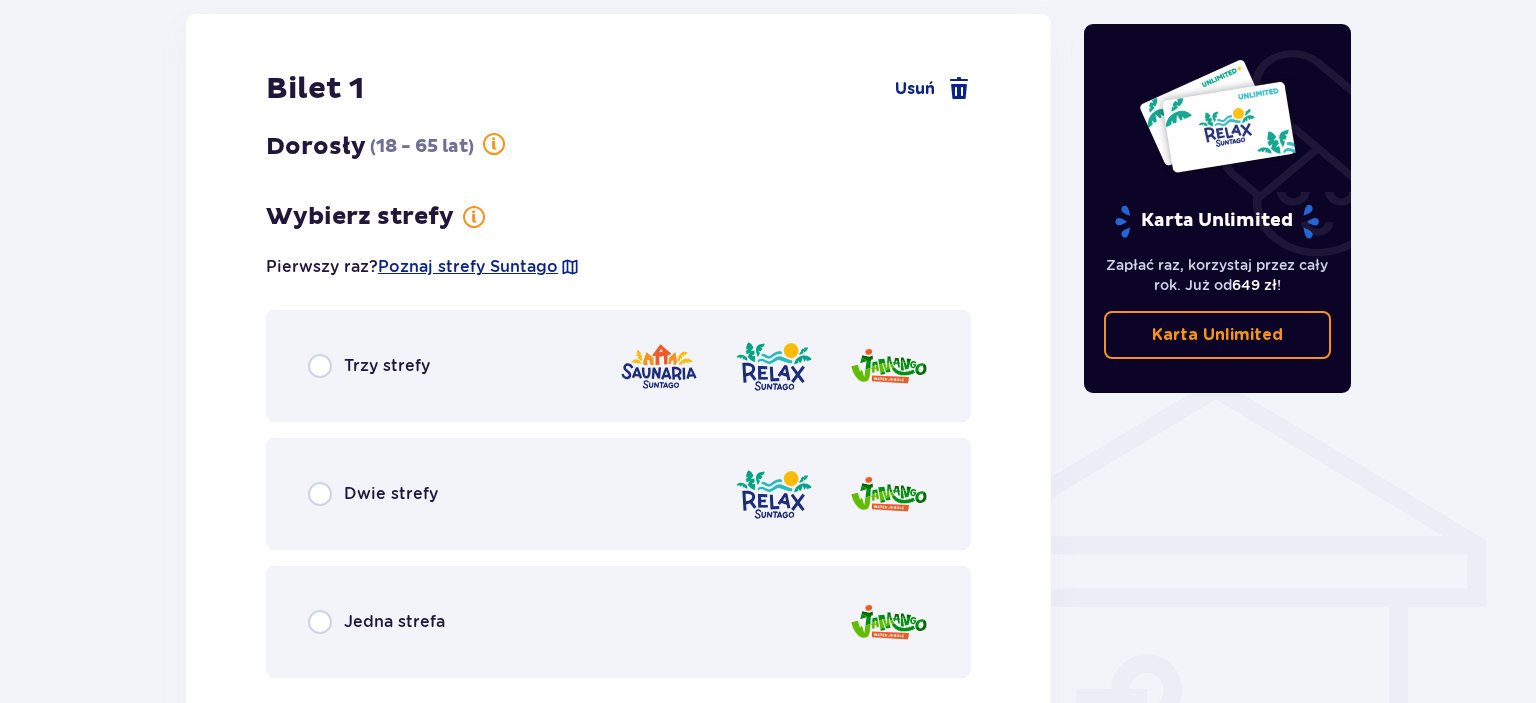 scroll, scrollTop: 1392, scrollLeft: 0, axis: vertical 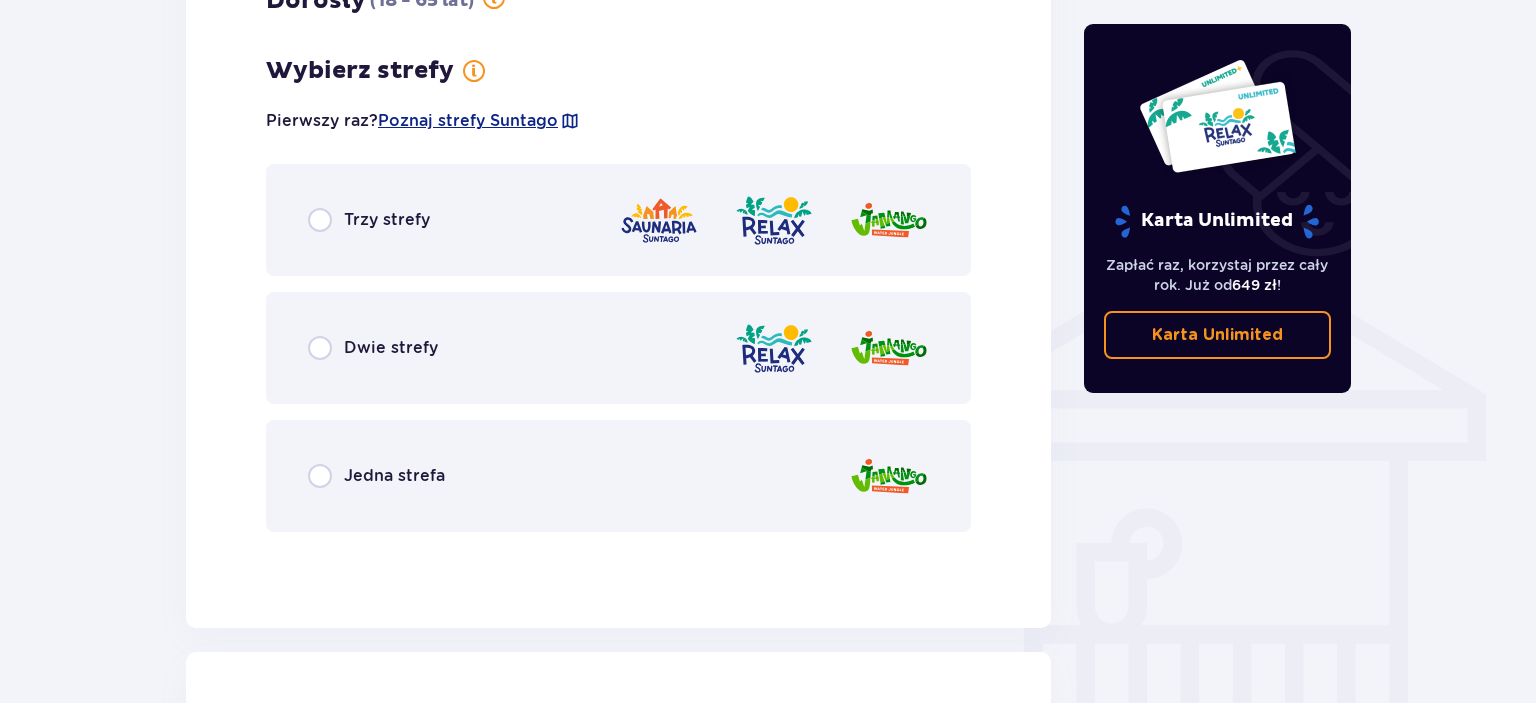click on "Trzy strefy" at bounding box center [387, 220] 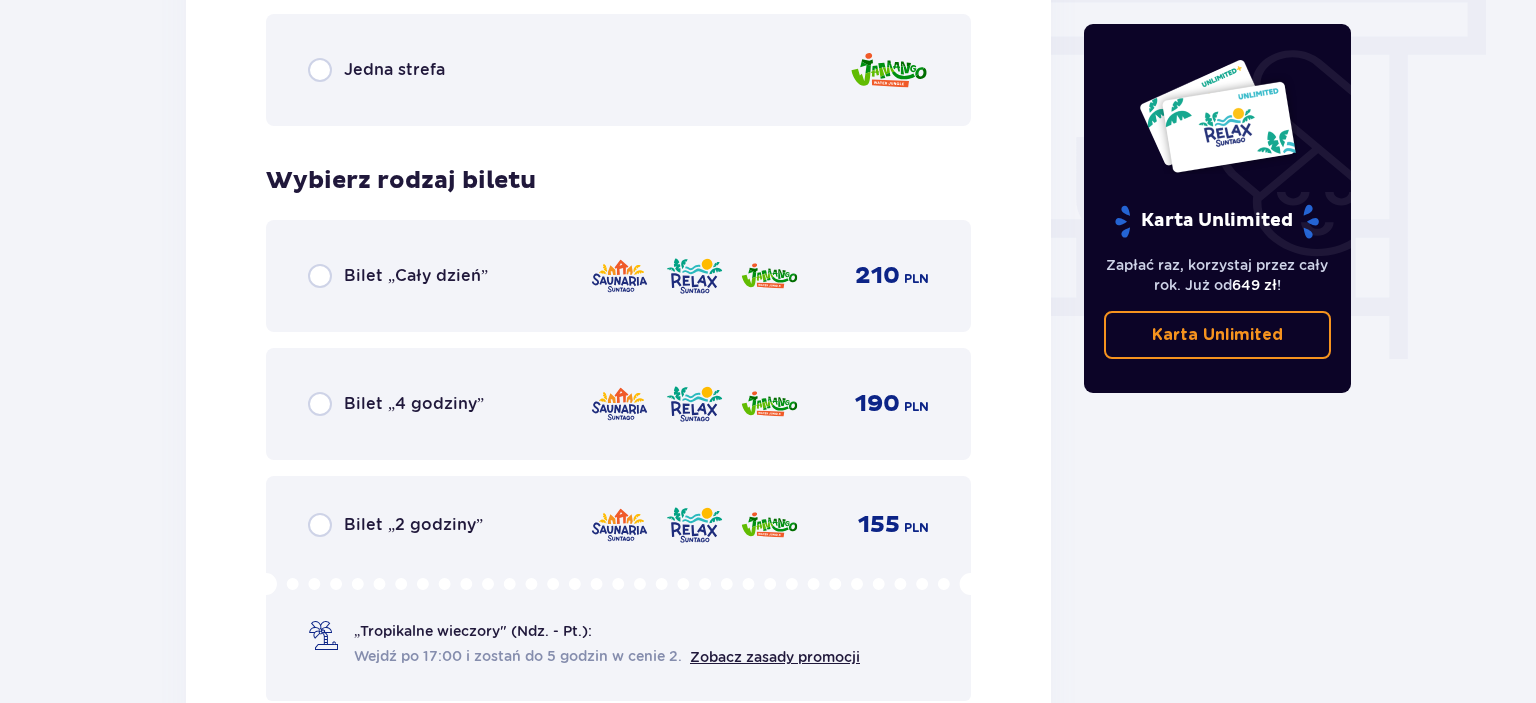 scroll, scrollTop: 1799, scrollLeft: 0, axis: vertical 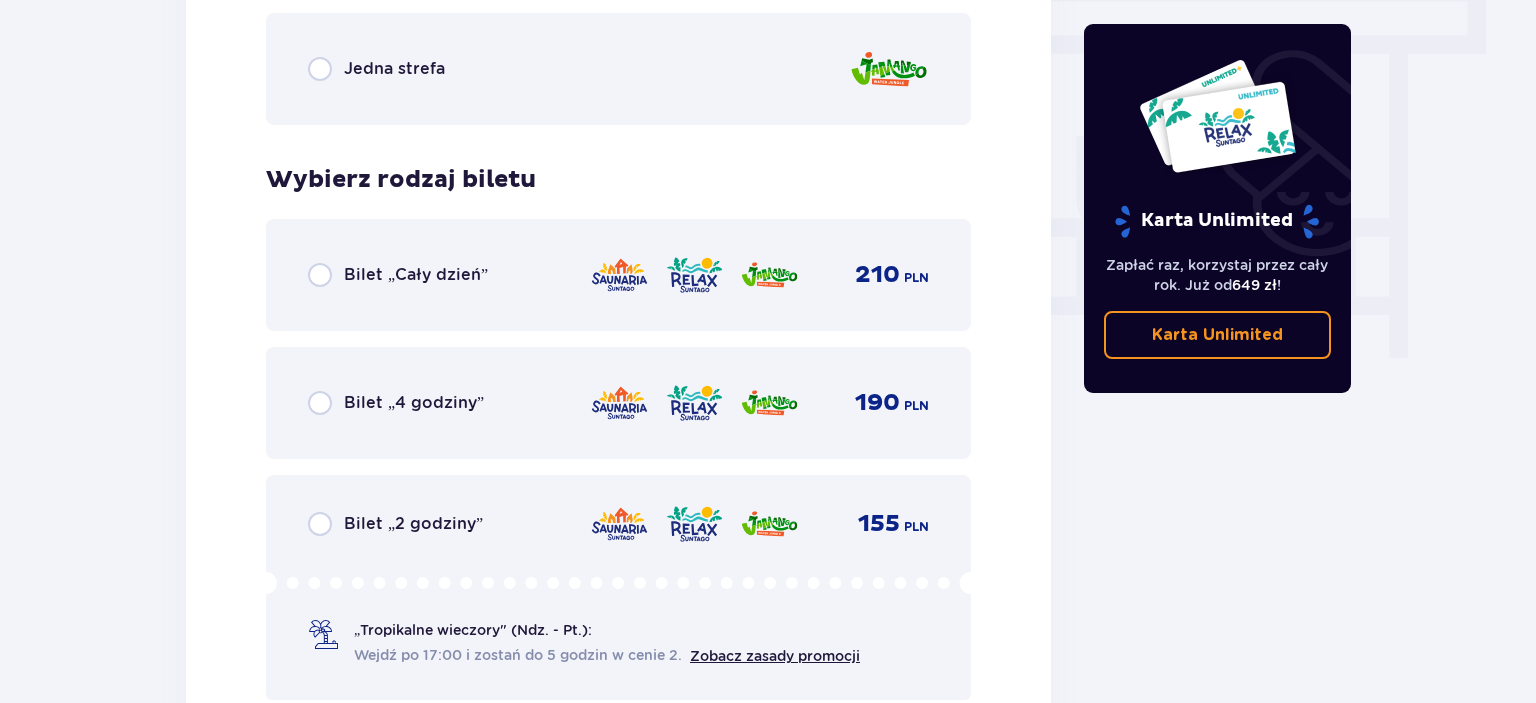 click on "Bilet „Cały dzień”" at bounding box center (416, 275) 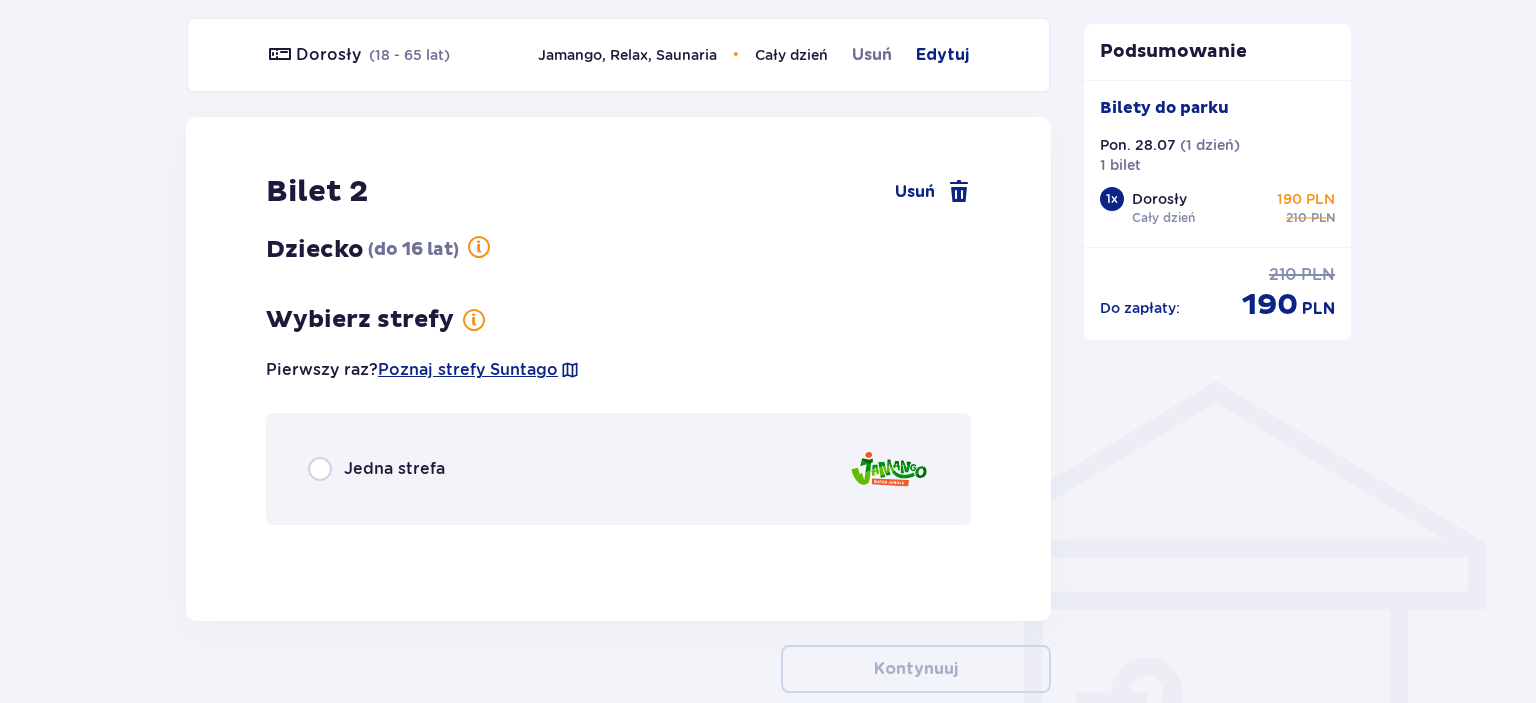 scroll, scrollTop: 1236, scrollLeft: 0, axis: vertical 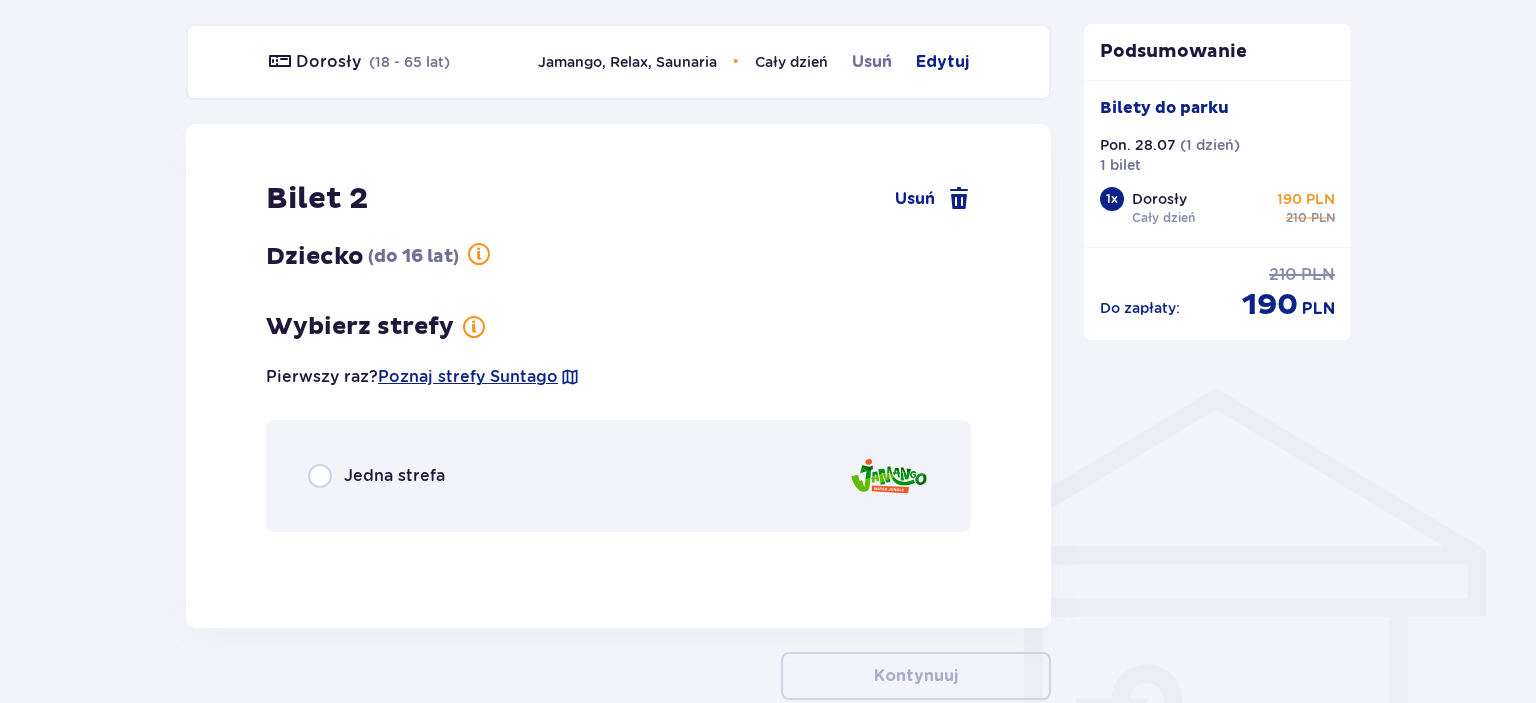 click on "Jedna strefa" at bounding box center (394, 476) 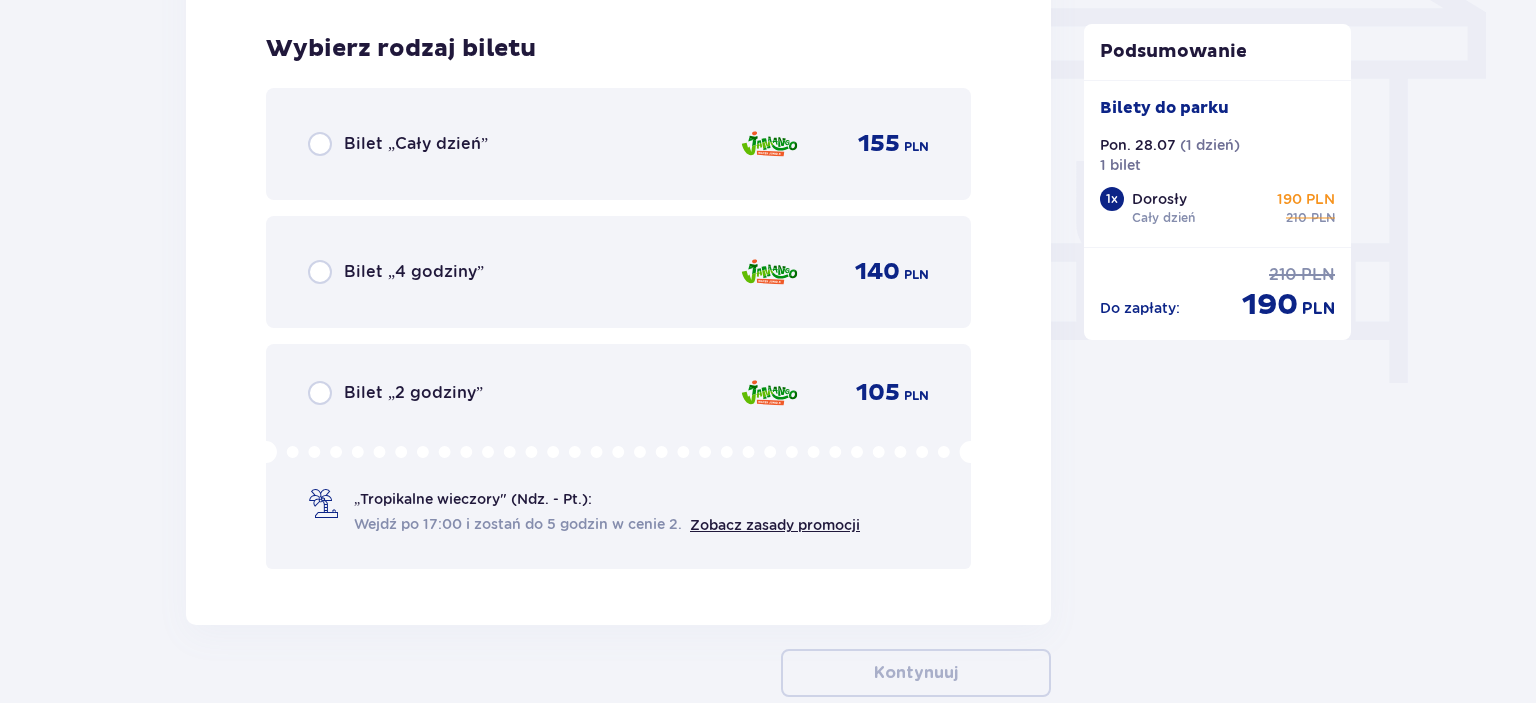 scroll, scrollTop: 1783, scrollLeft: 0, axis: vertical 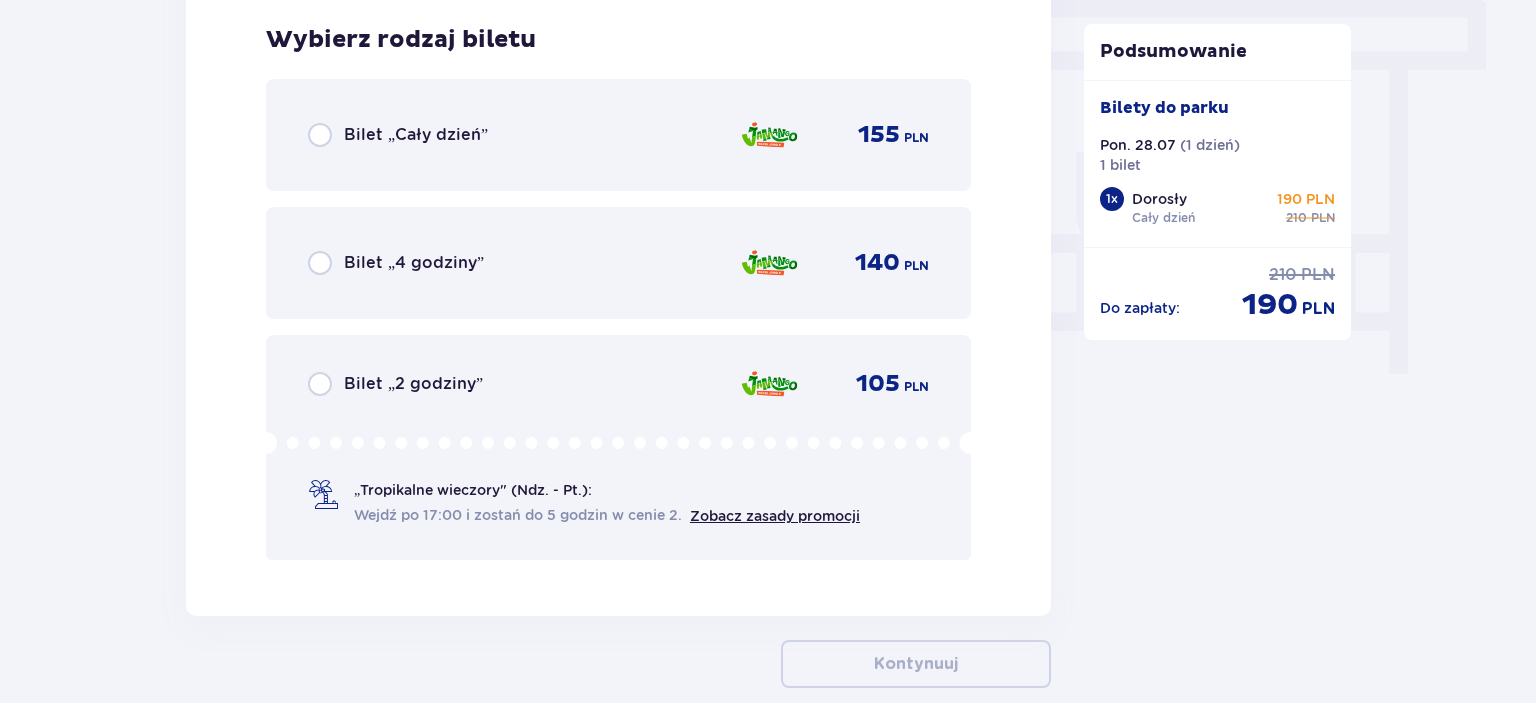 click on "Bilet „Cały dzień” 155 PLN" at bounding box center (618, 135) 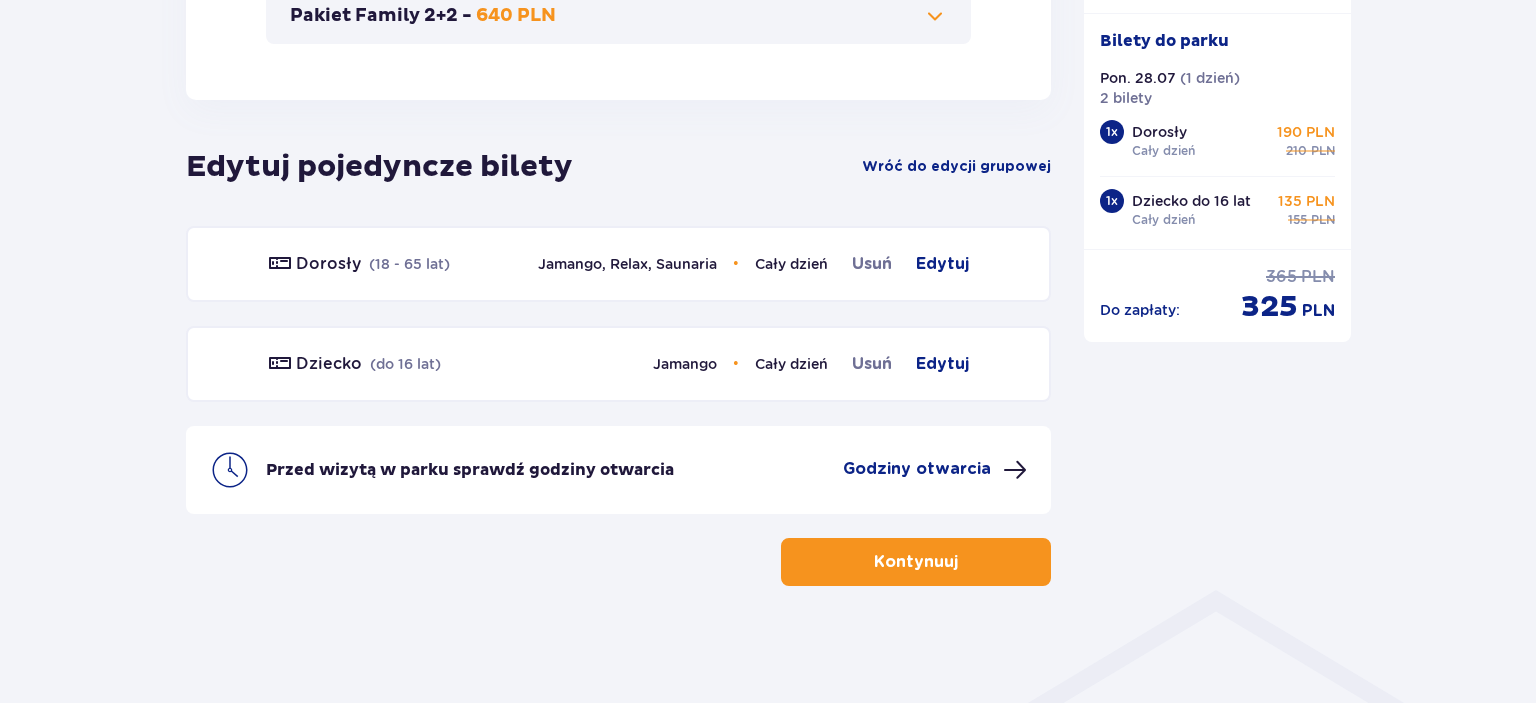 scroll, scrollTop: 1035, scrollLeft: 0, axis: vertical 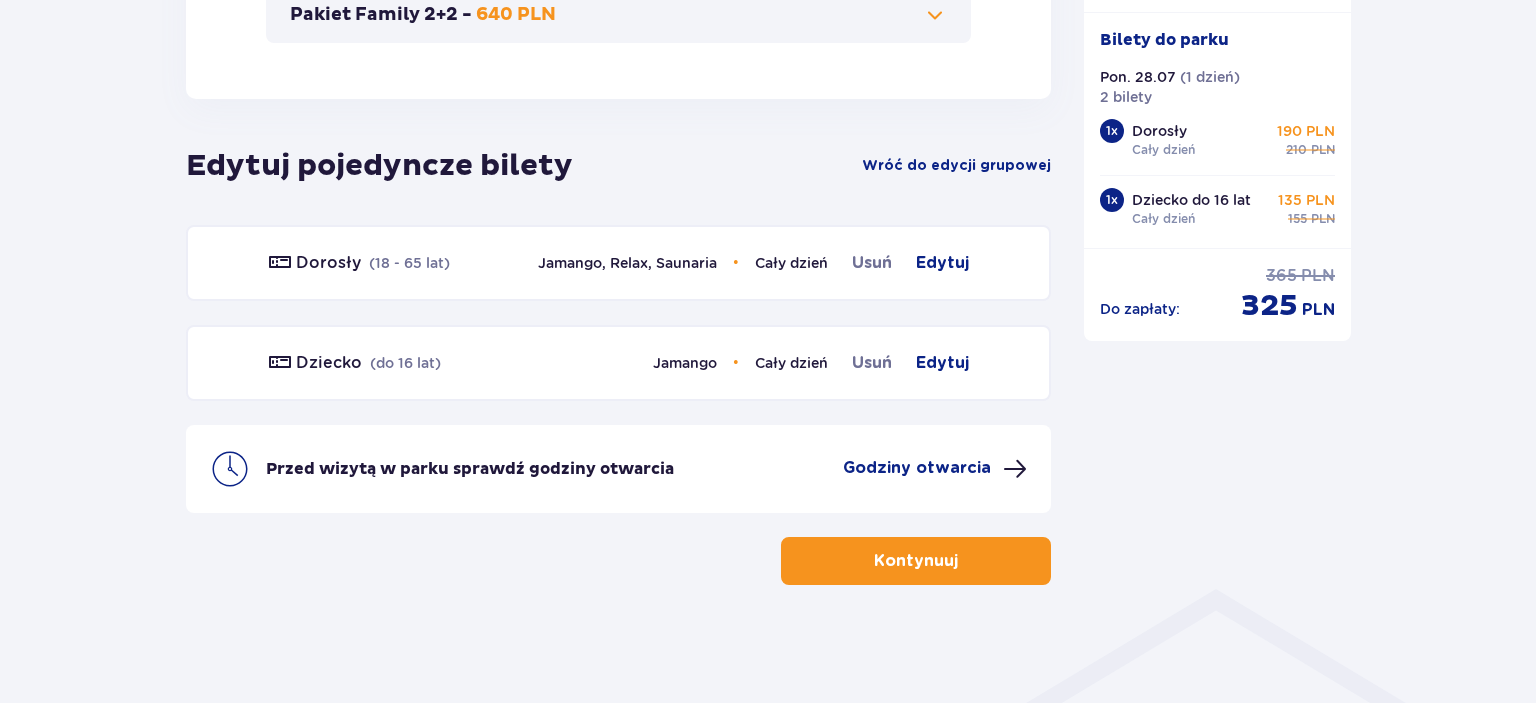 click on "Kontynuuj" at bounding box center (916, 561) 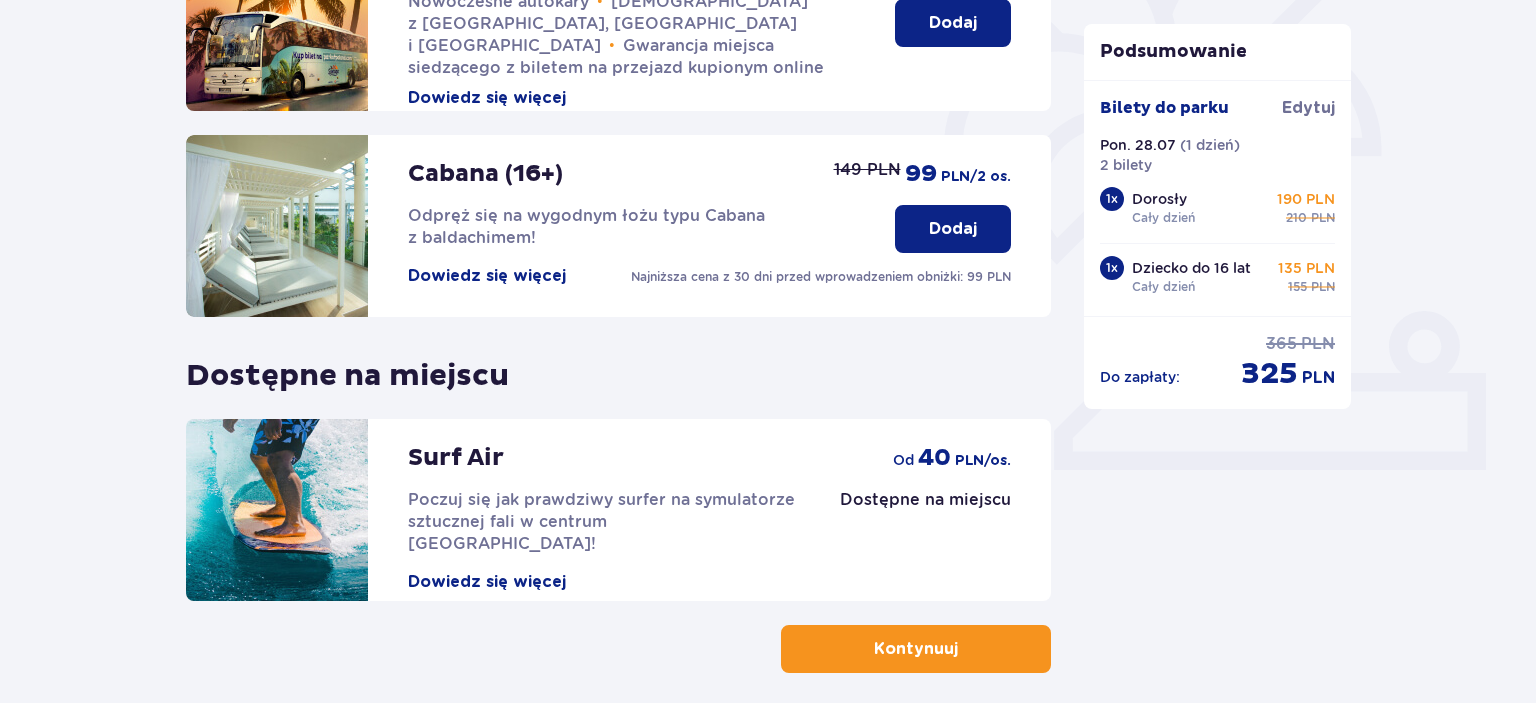 scroll, scrollTop: 652, scrollLeft: 0, axis: vertical 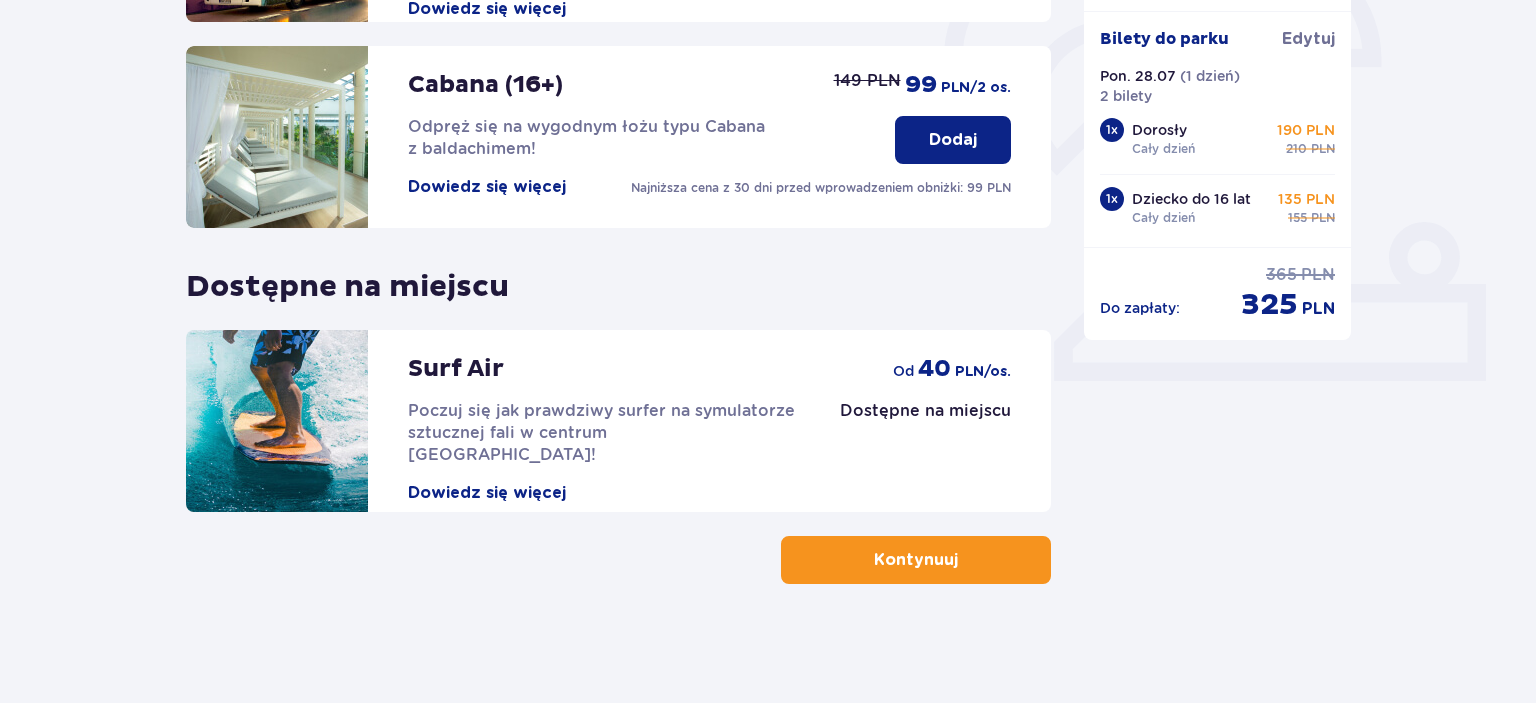 click on "Kontynuuj" at bounding box center (916, 560) 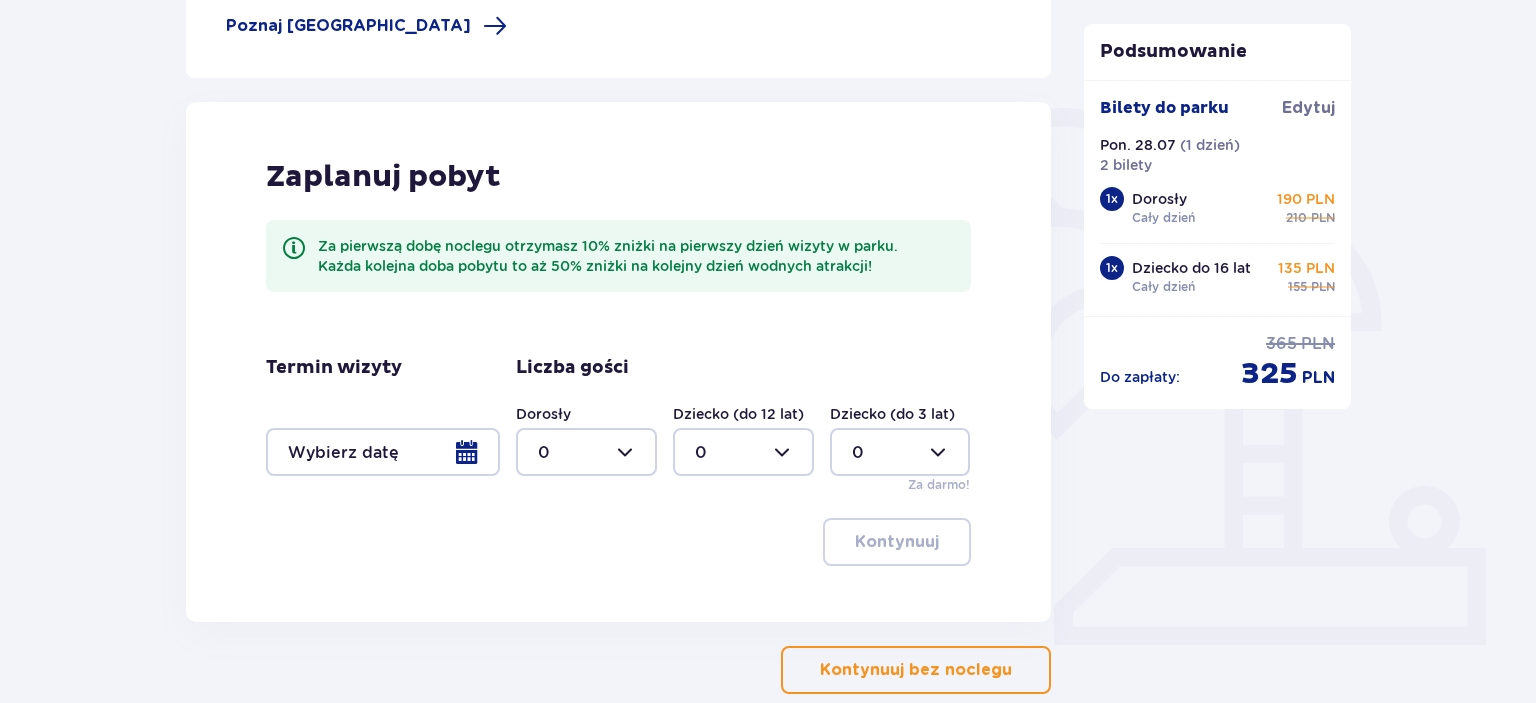 scroll, scrollTop: 499, scrollLeft: 0, axis: vertical 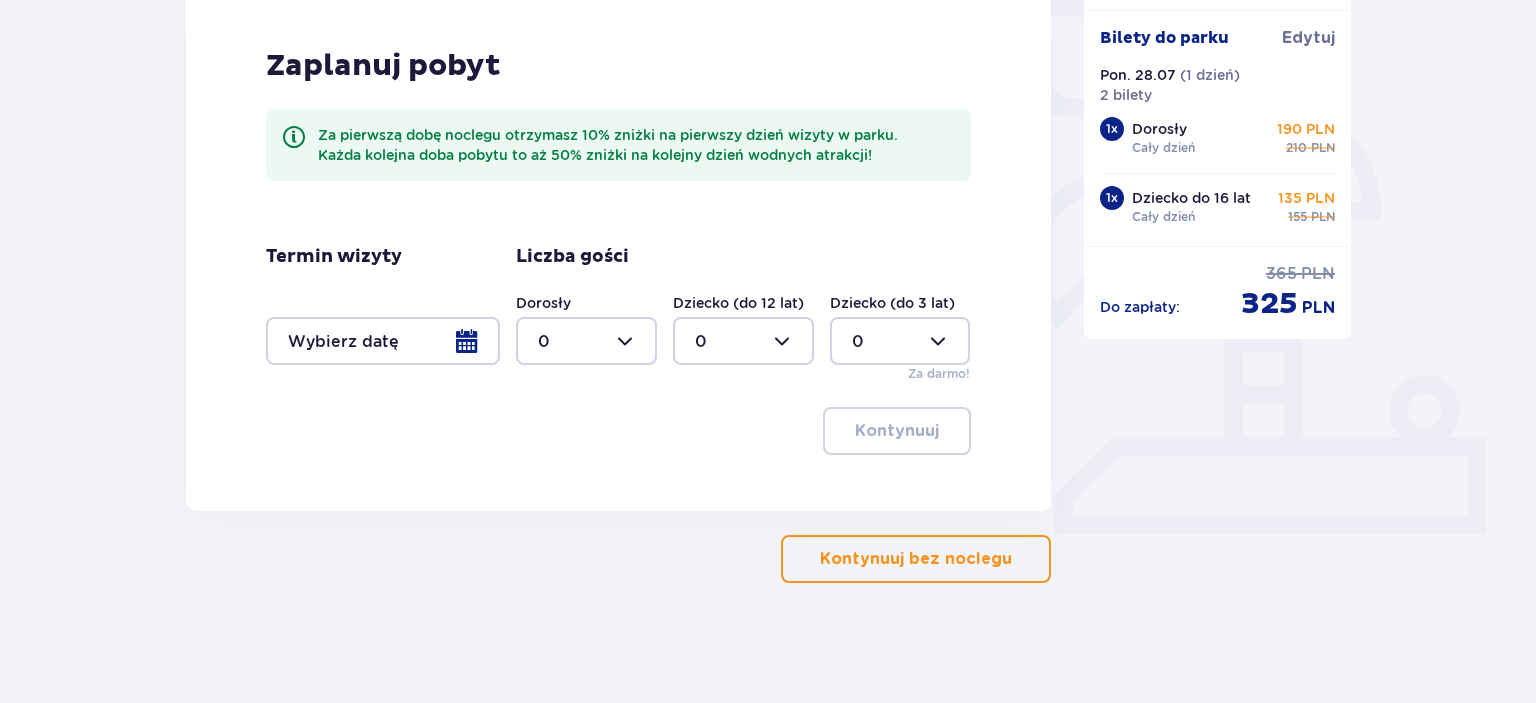 click on "Kontynuuj bez noclegu" at bounding box center (916, 559) 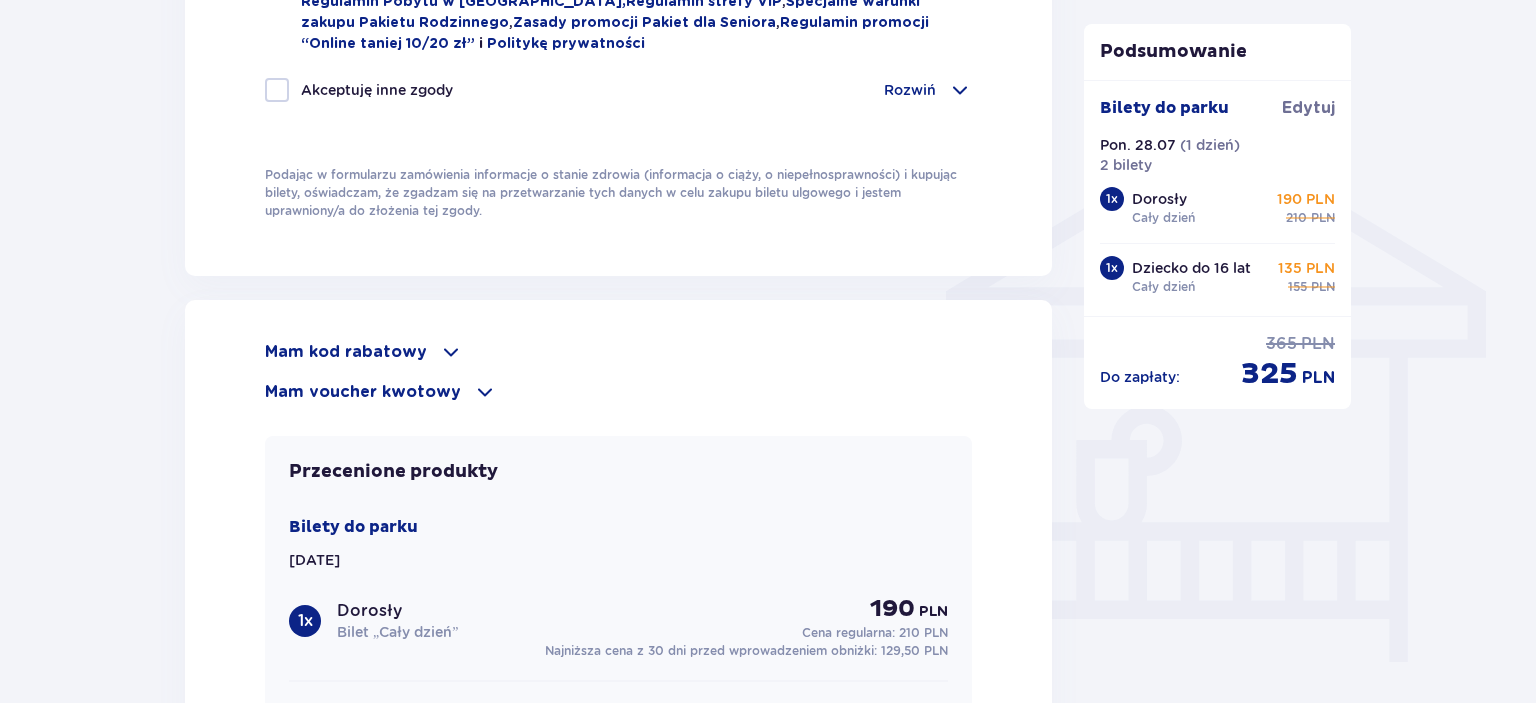 scroll, scrollTop: 2052, scrollLeft: 0, axis: vertical 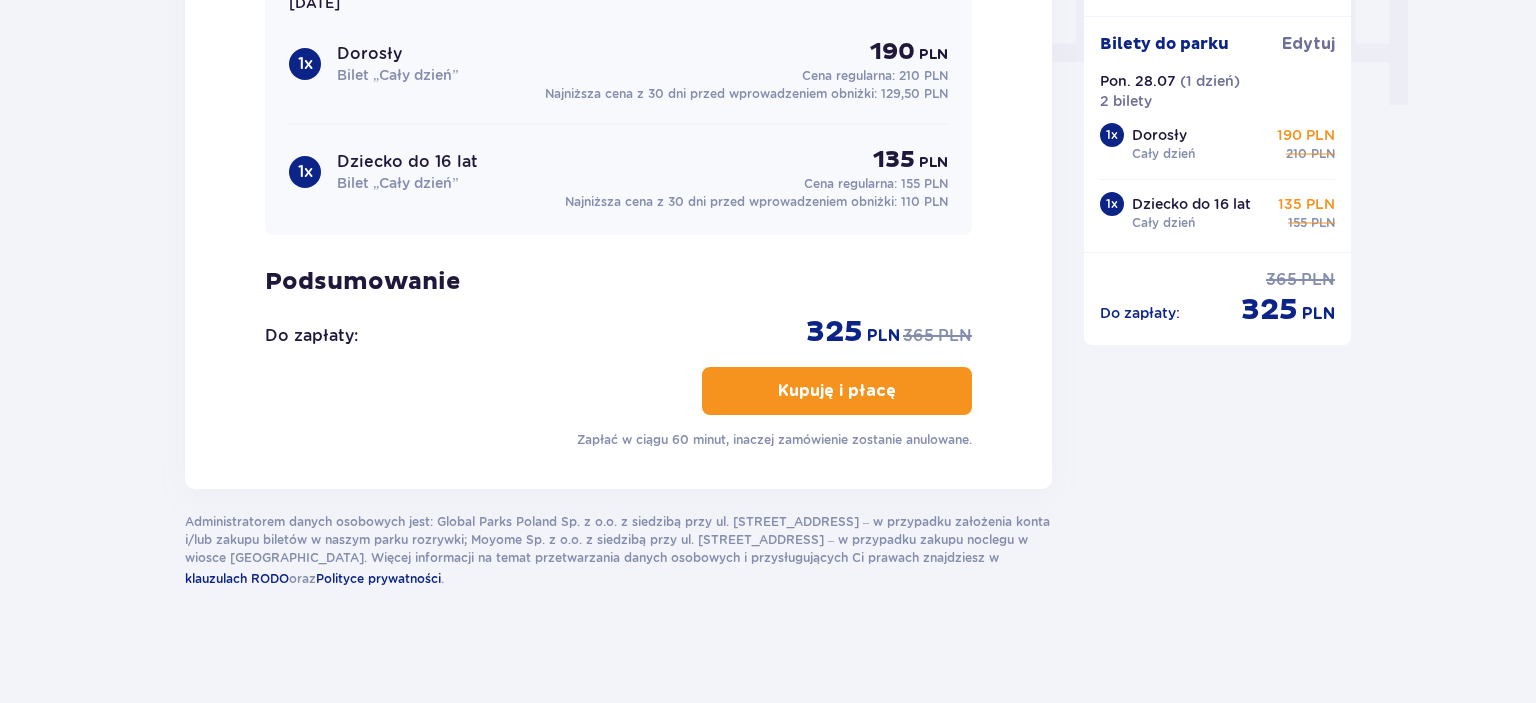 click on "Przetestuj kody" at bounding box center (768, -1308) 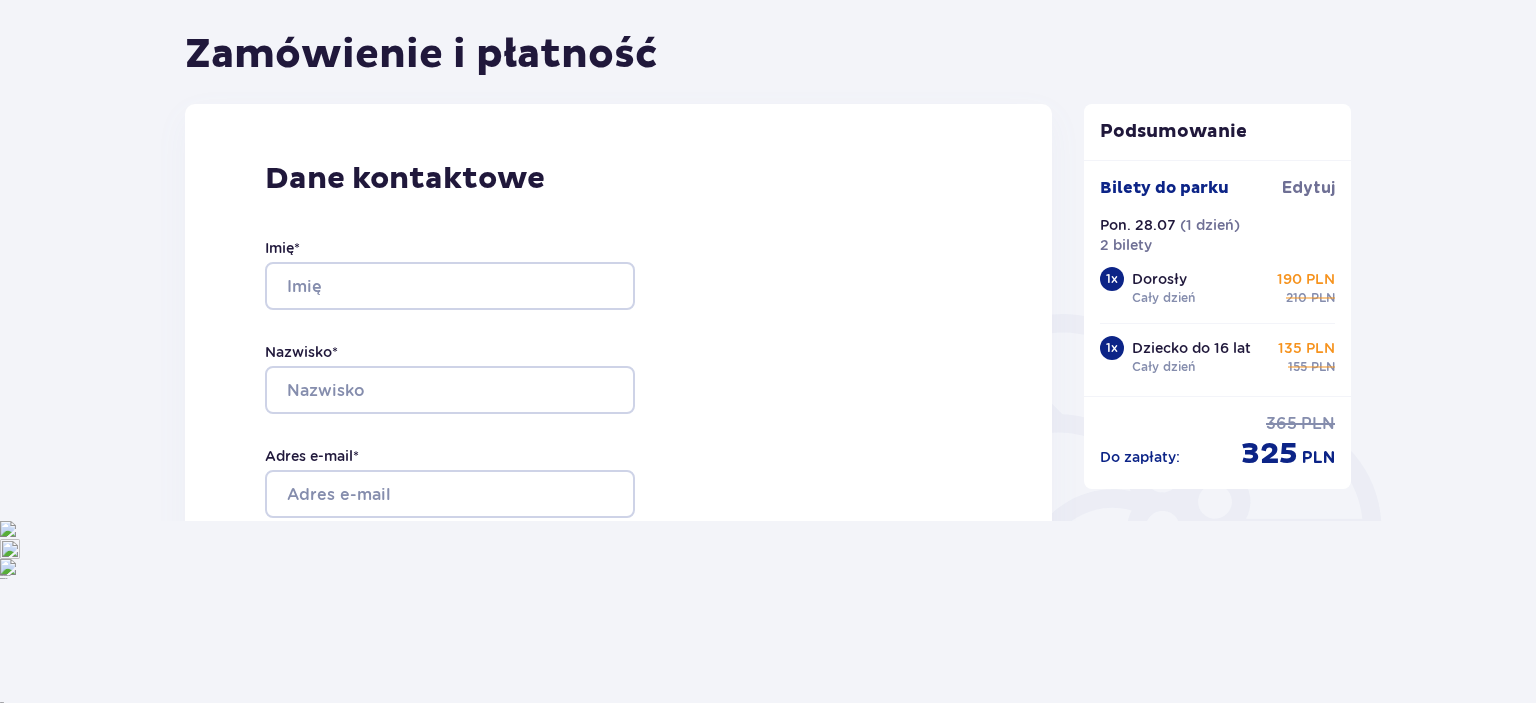 scroll, scrollTop: 0, scrollLeft: 0, axis: both 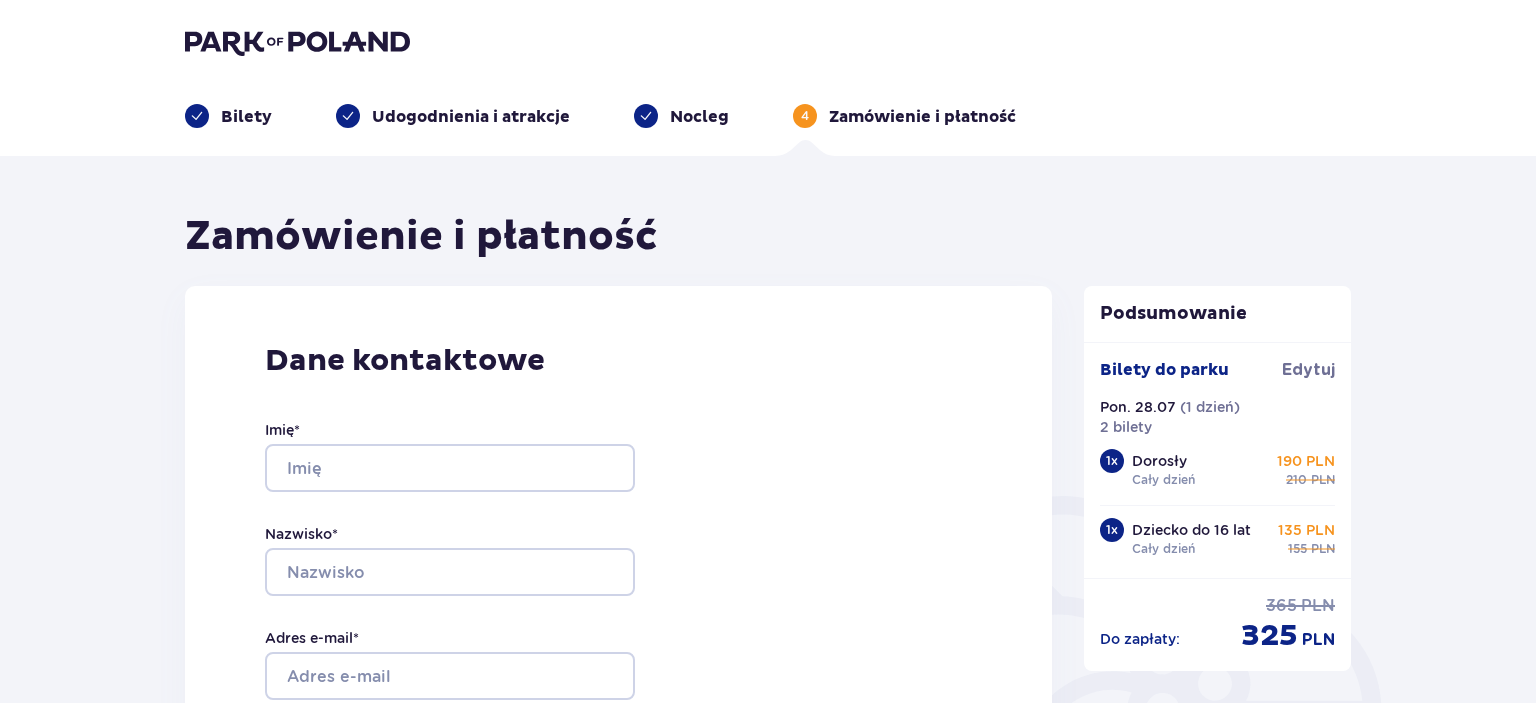 type on "student30" 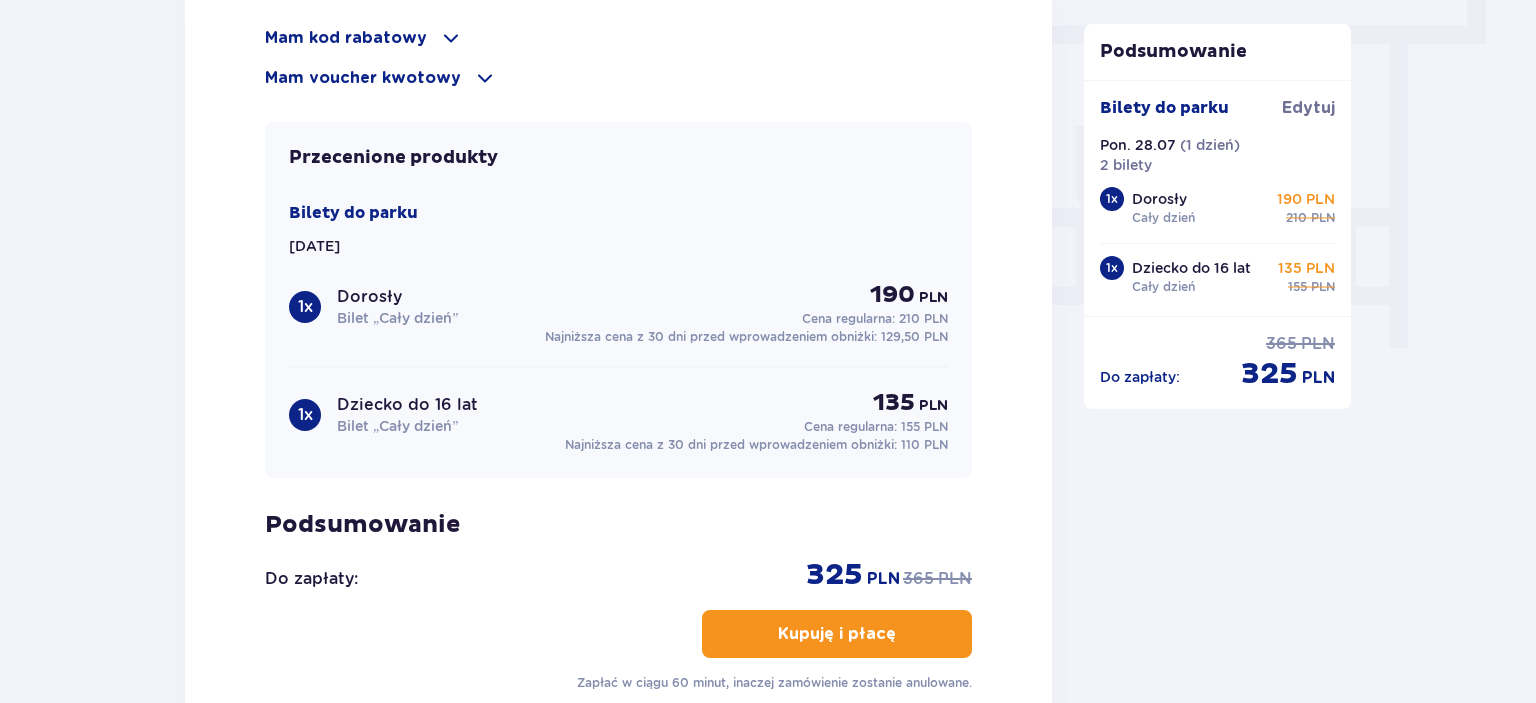 scroll, scrollTop: 1830, scrollLeft: 0, axis: vertical 